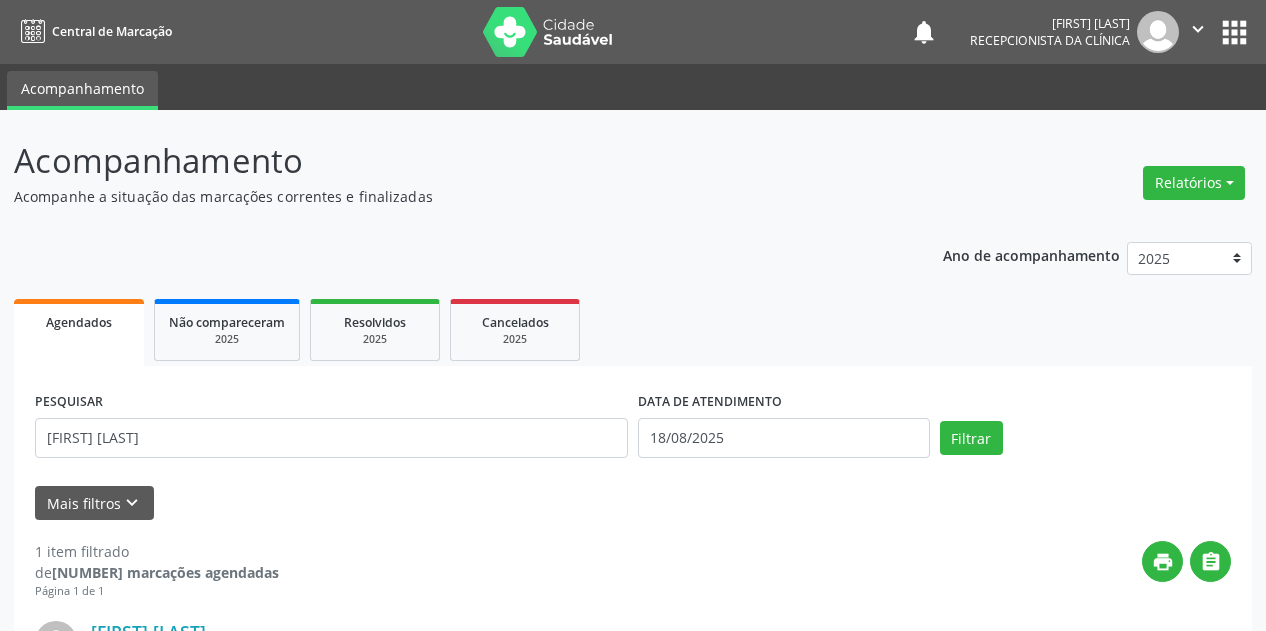 select on "7" 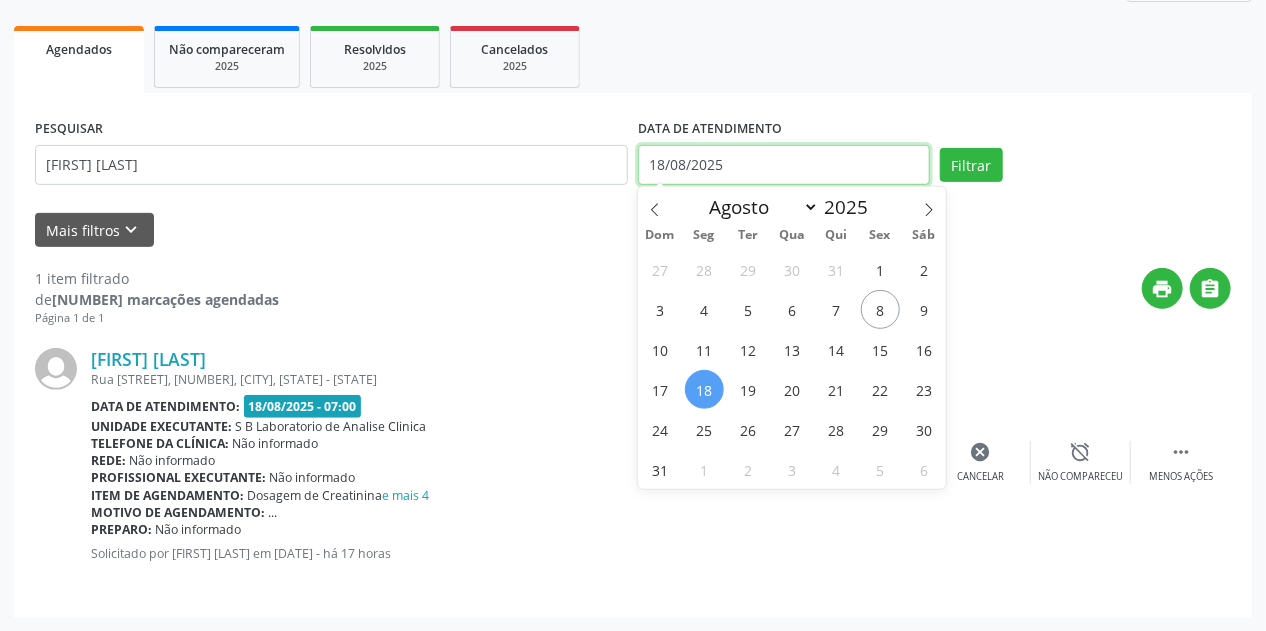 click on "18/08/2025" at bounding box center (784, 165) 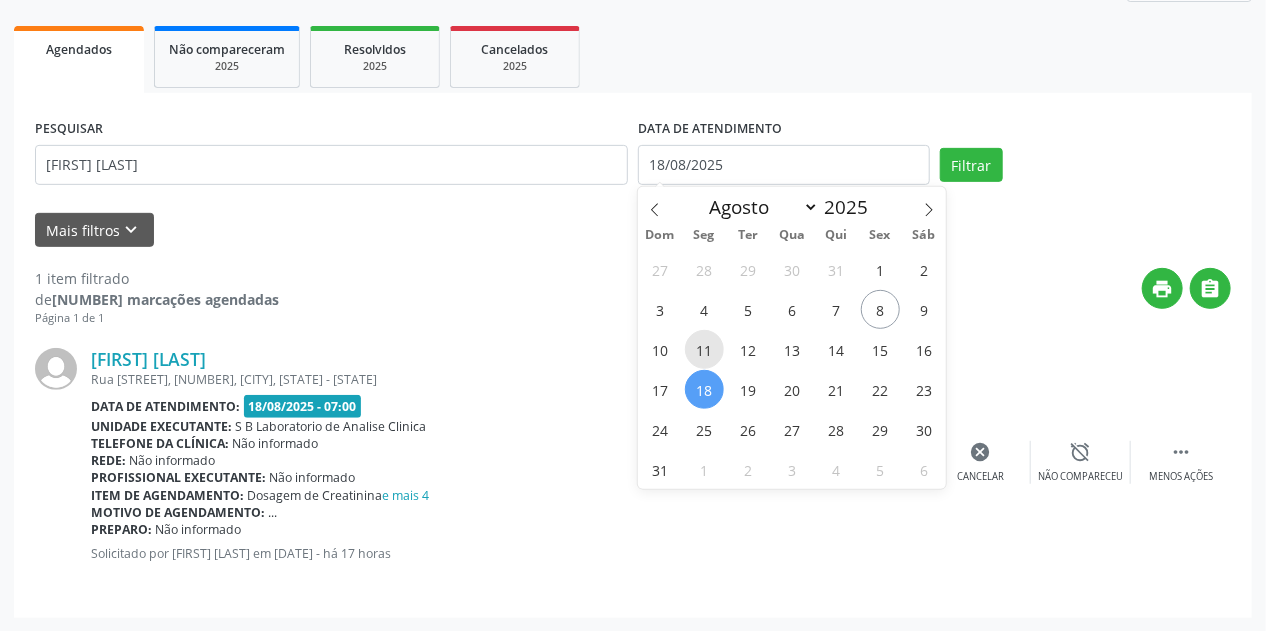 click on "11" at bounding box center (704, 349) 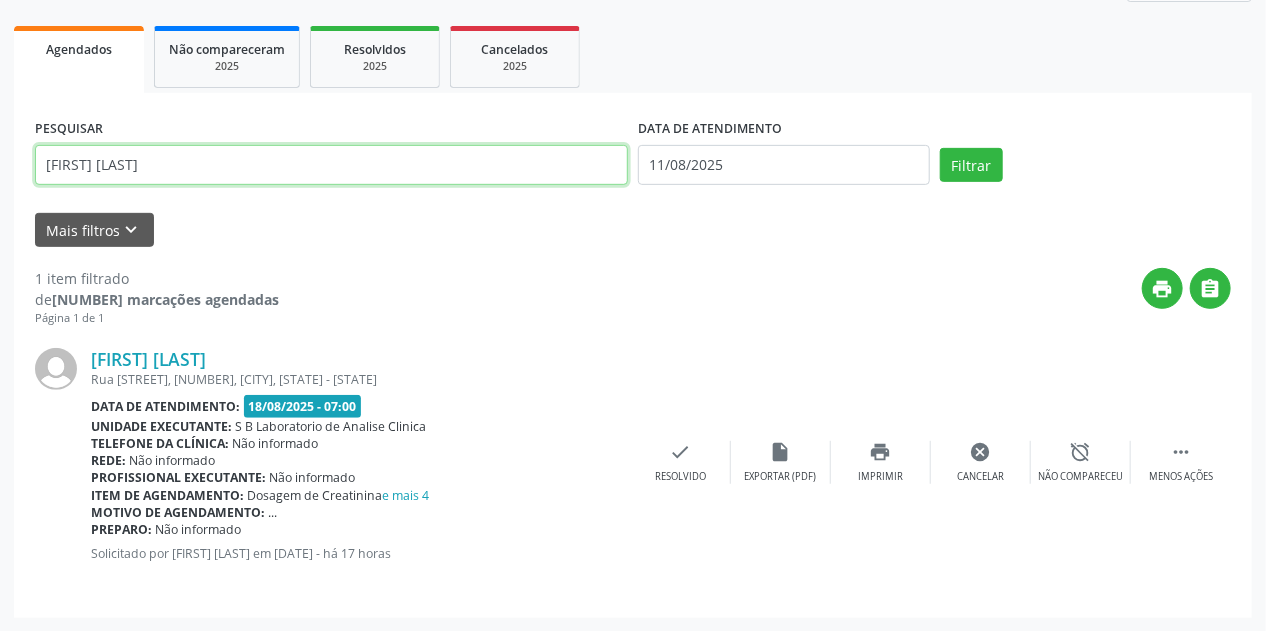 drag, startPoint x: 156, startPoint y: 161, endPoint x: 0, endPoint y: 180, distance: 157.15279 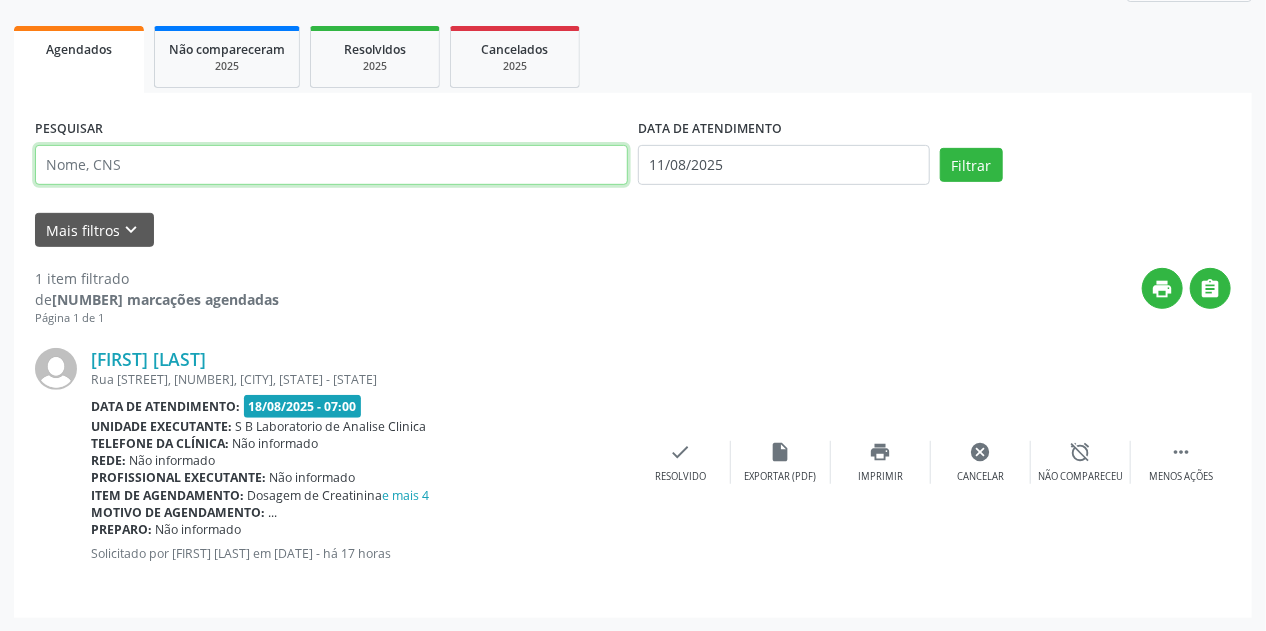 paste on "[FIRST] [LAST]" 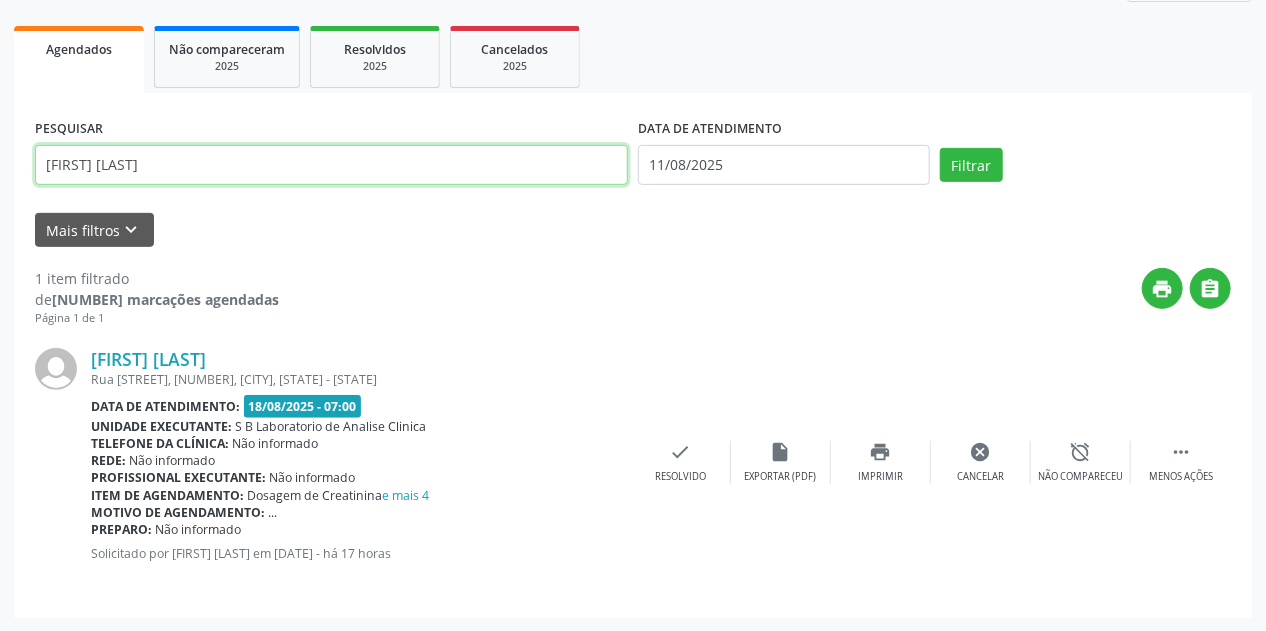 click on "Filtrar" at bounding box center [971, 165] 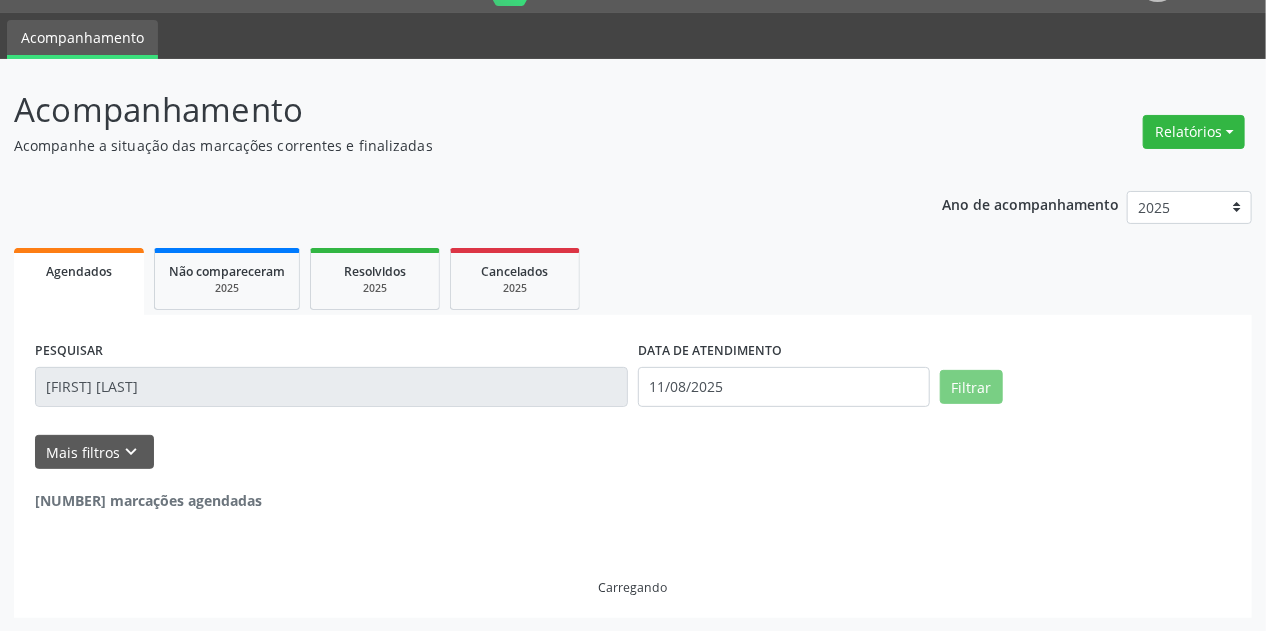 scroll, scrollTop: 273, scrollLeft: 0, axis: vertical 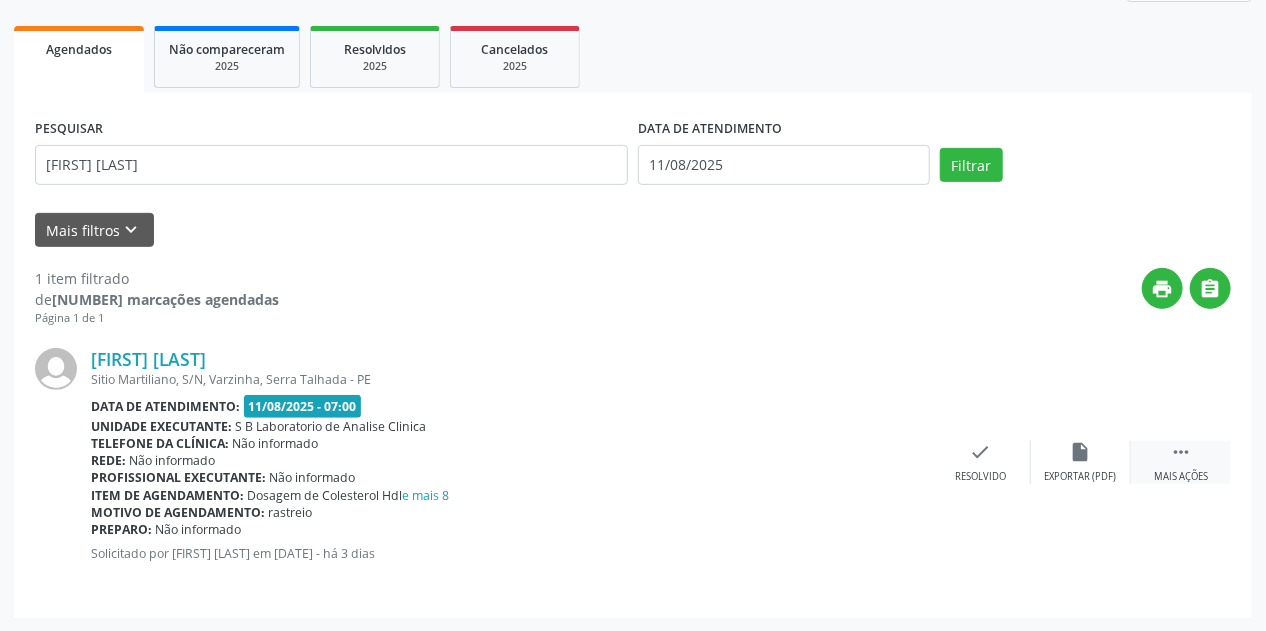 click on "Mais ações" at bounding box center (1181, 477) 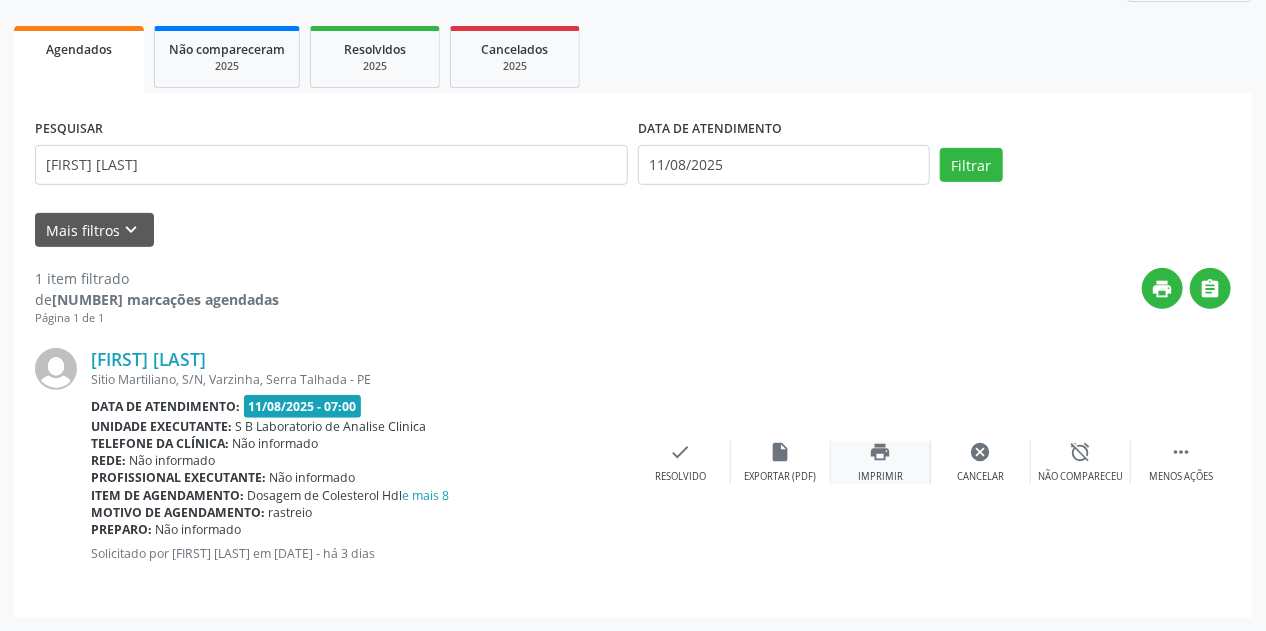 click on "print" at bounding box center [881, 452] 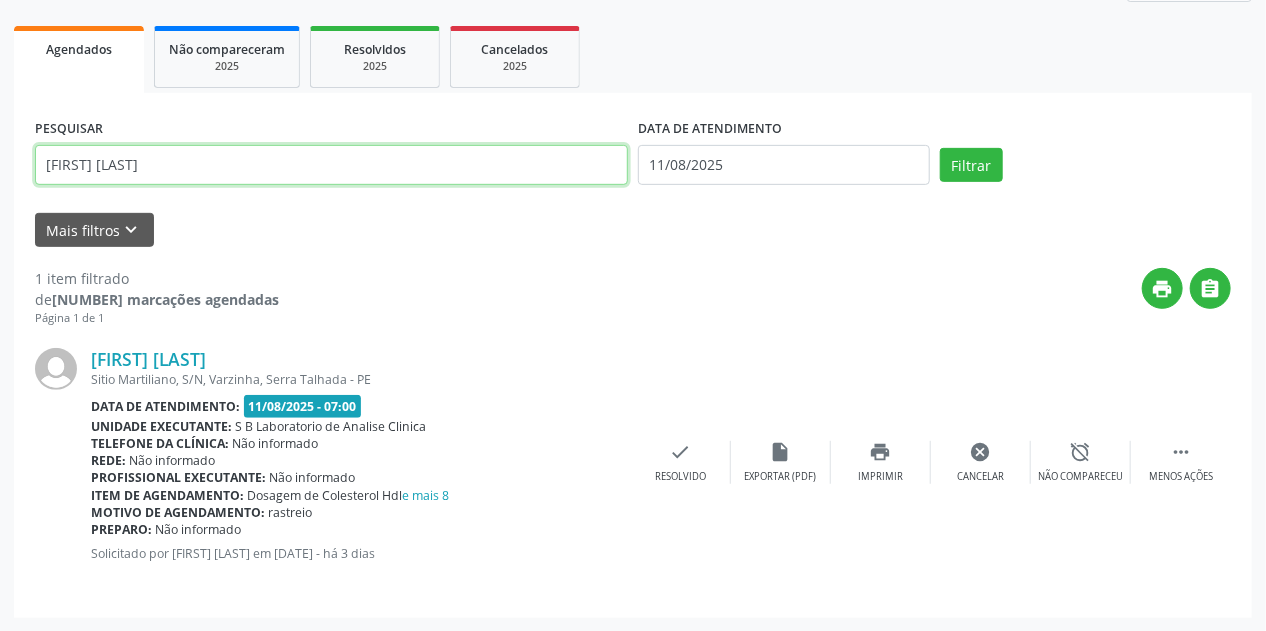 drag, startPoint x: 312, startPoint y: 157, endPoint x: 69, endPoint y: 180, distance: 244.08604 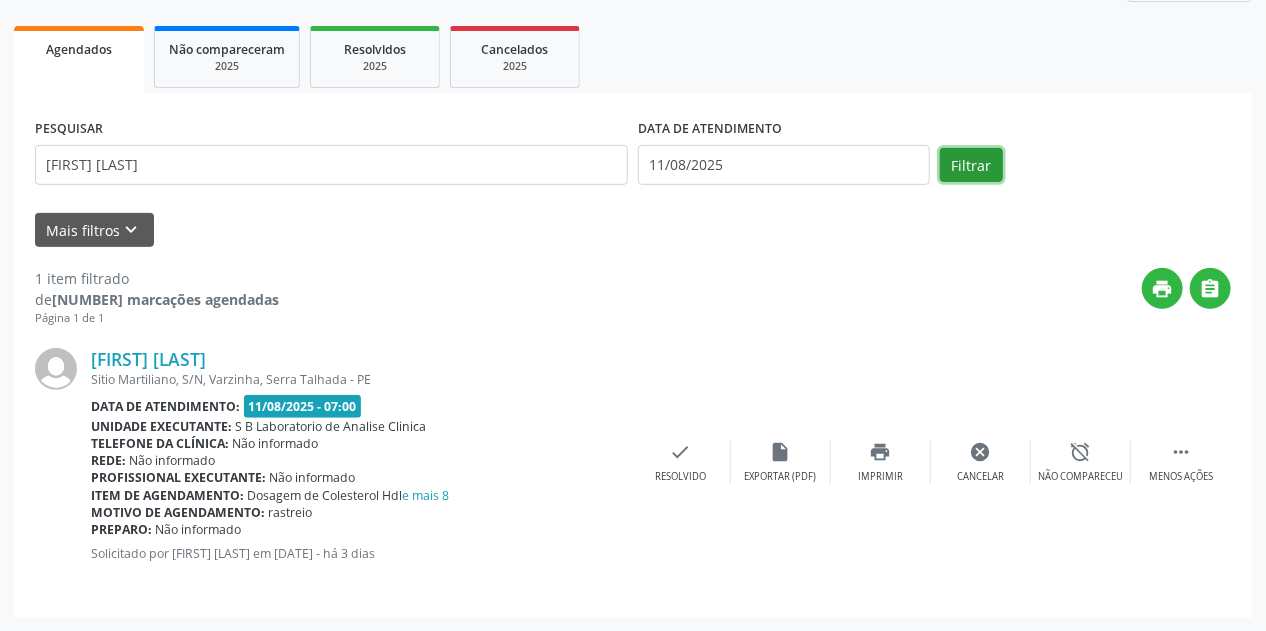 click on "Filtrar" at bounding box center (971, 165) 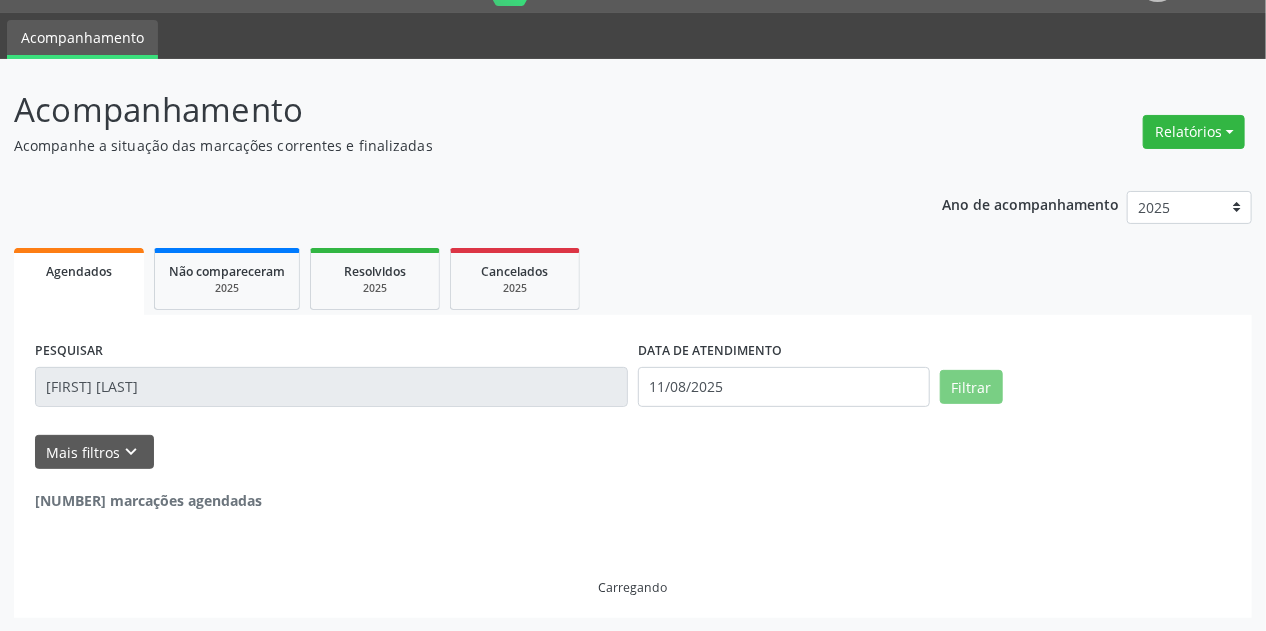 scroll, scrollTop: 273, scrollLeft: 0, axis: vertical 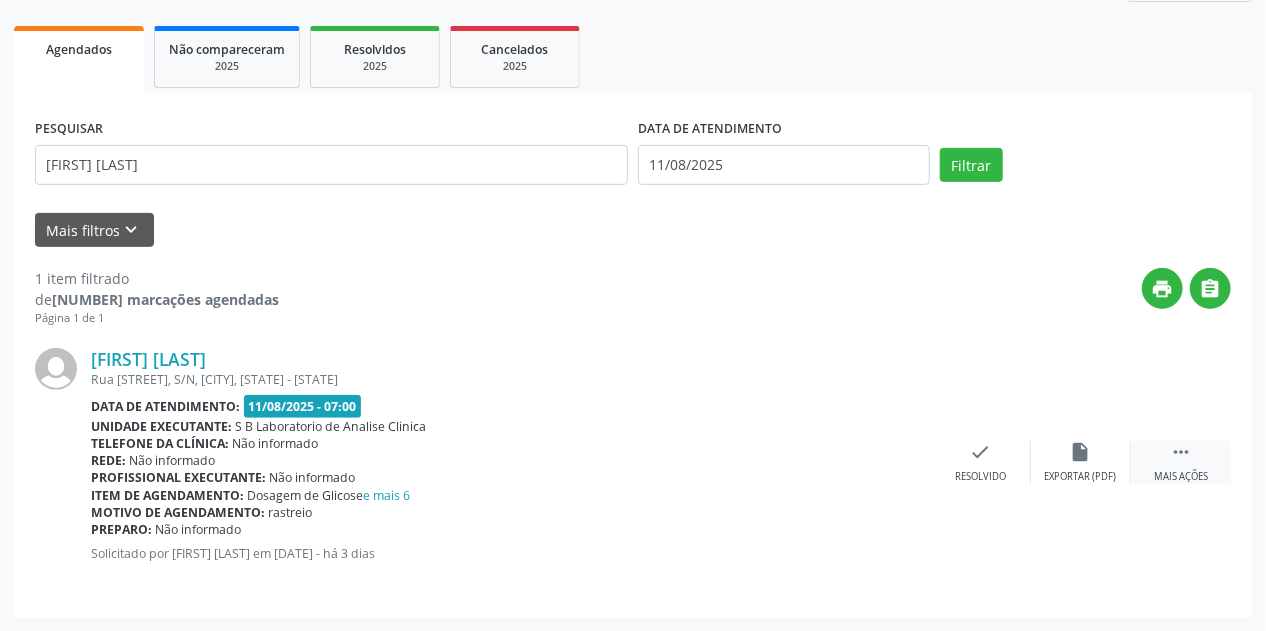 click on "" at bounding box center [1181, 452] 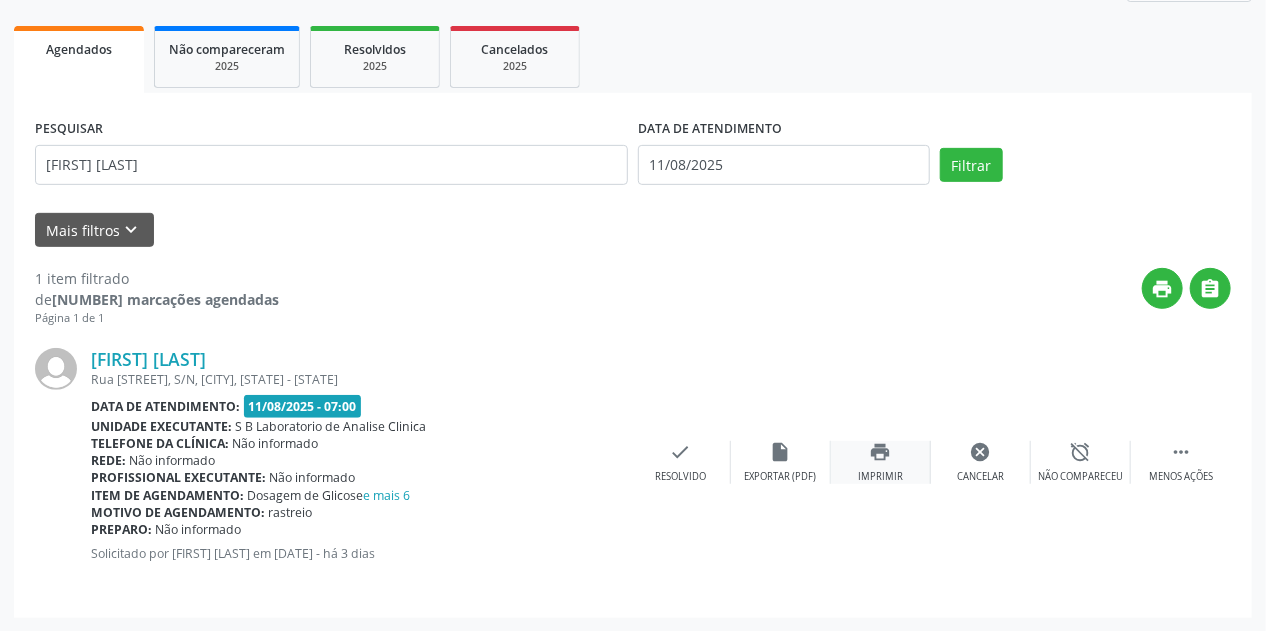 click on "print" at bounding box center (881, 452) 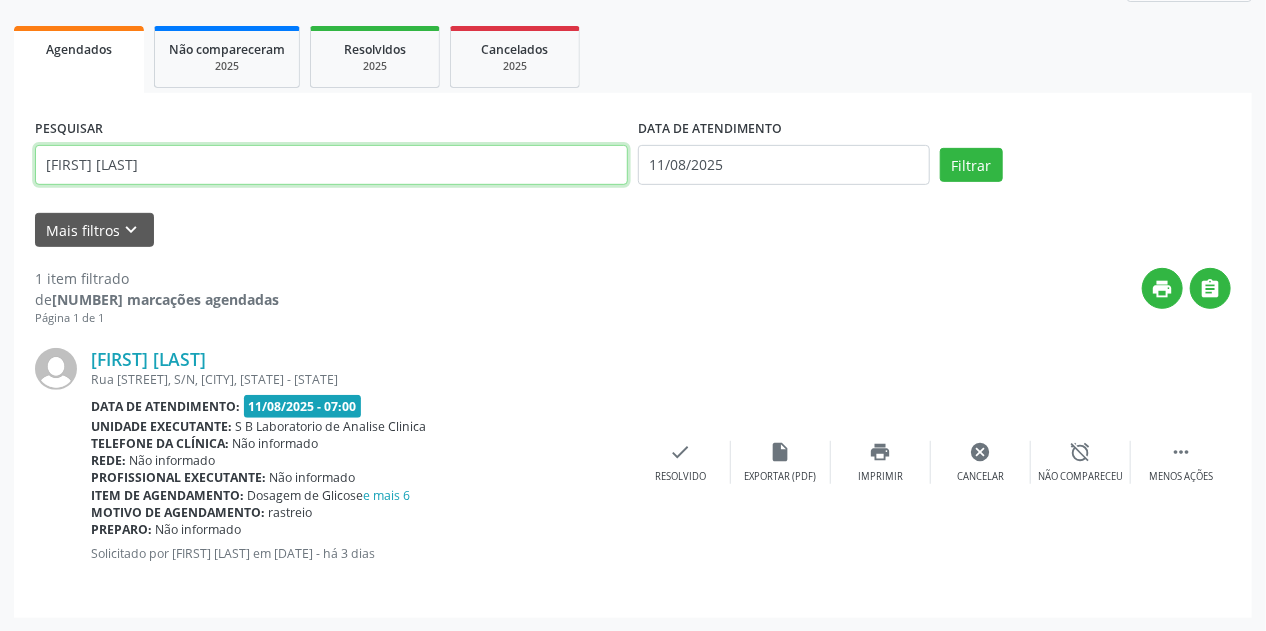 drag, startPoint x: 257, startPoint y: 165, endPoint x: 0, endPoint y: 167, distance: 257.00778 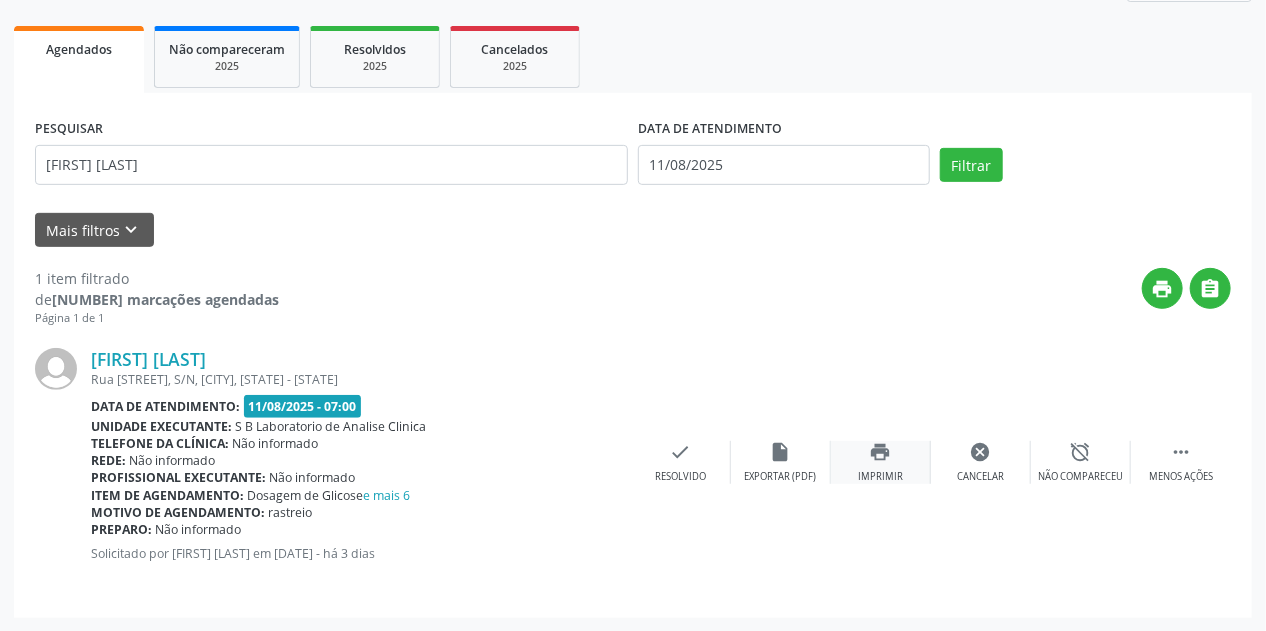 click on "print
Imprimir" at bounding box center [881, 462] 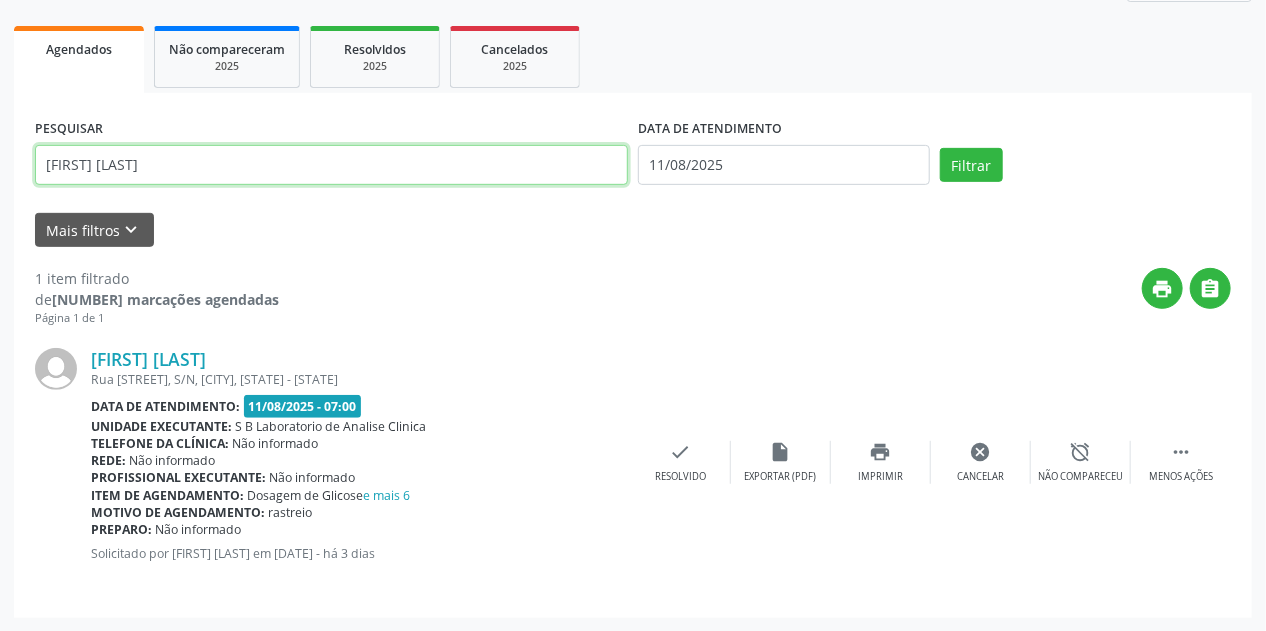 drag, startPoint x: 288, startPoint y: 170, endPoint x: 23, endPoint y: 205, distance: 267.30133 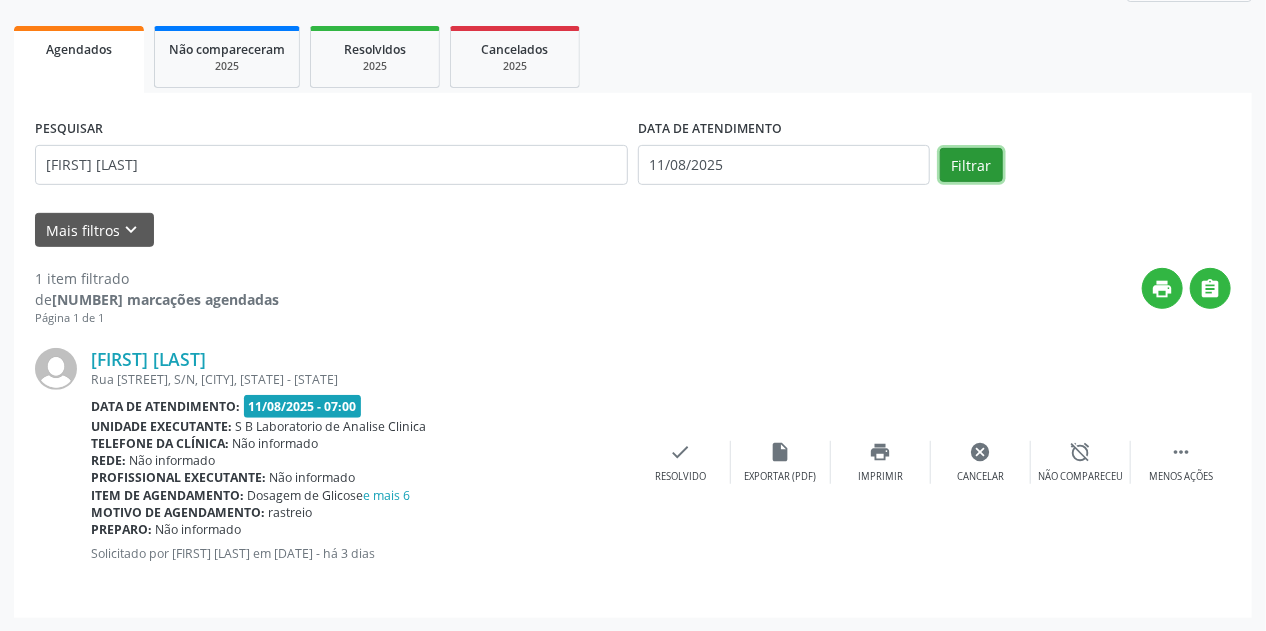 click on "Filtrar" at bounding box center [971, 165] 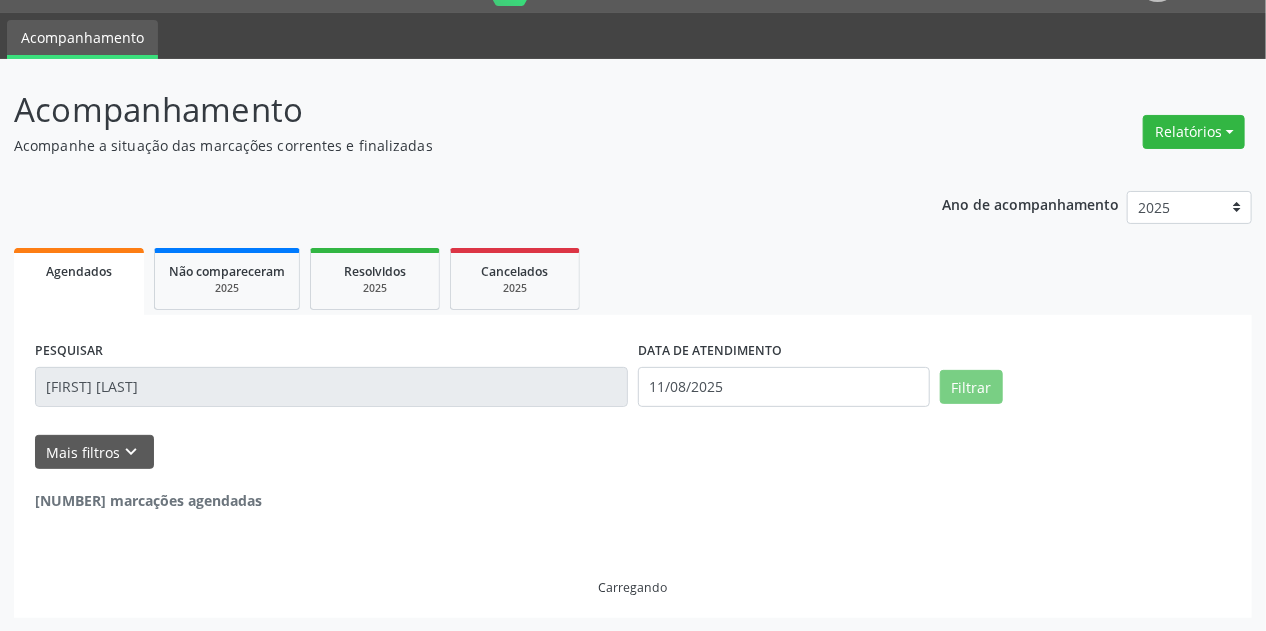 scroll, scrollTop: 273, scrollLeft: 0, axis: vertical 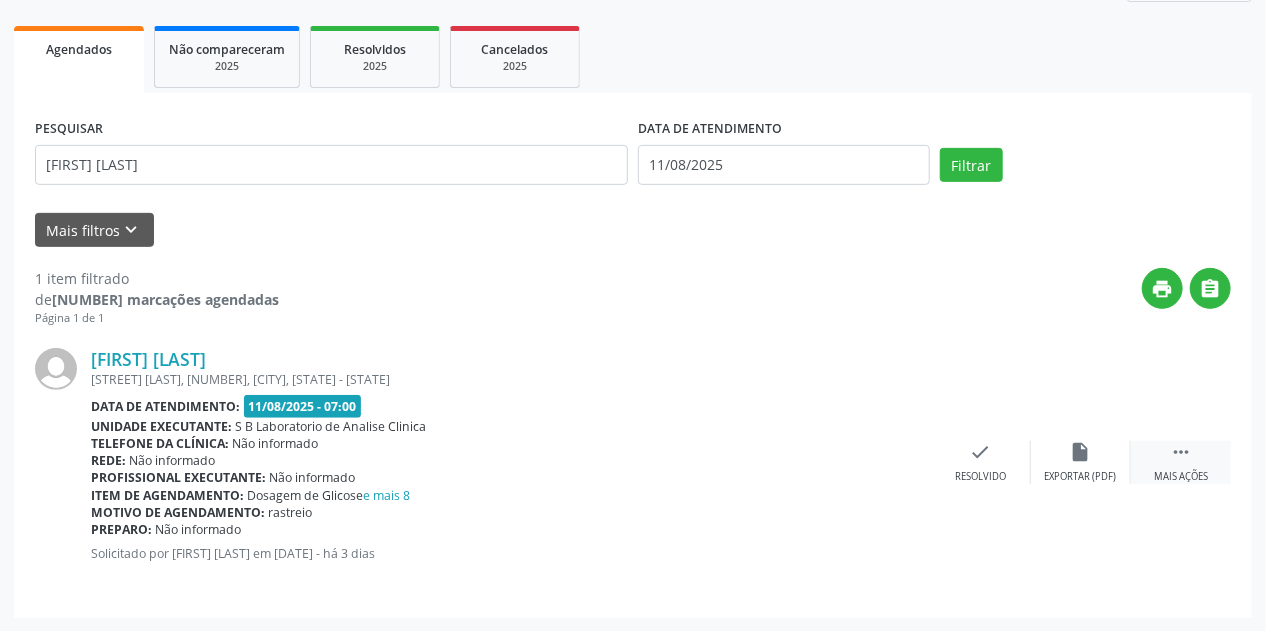 click on "
Mais ações" at bounding box center [1181, 462] 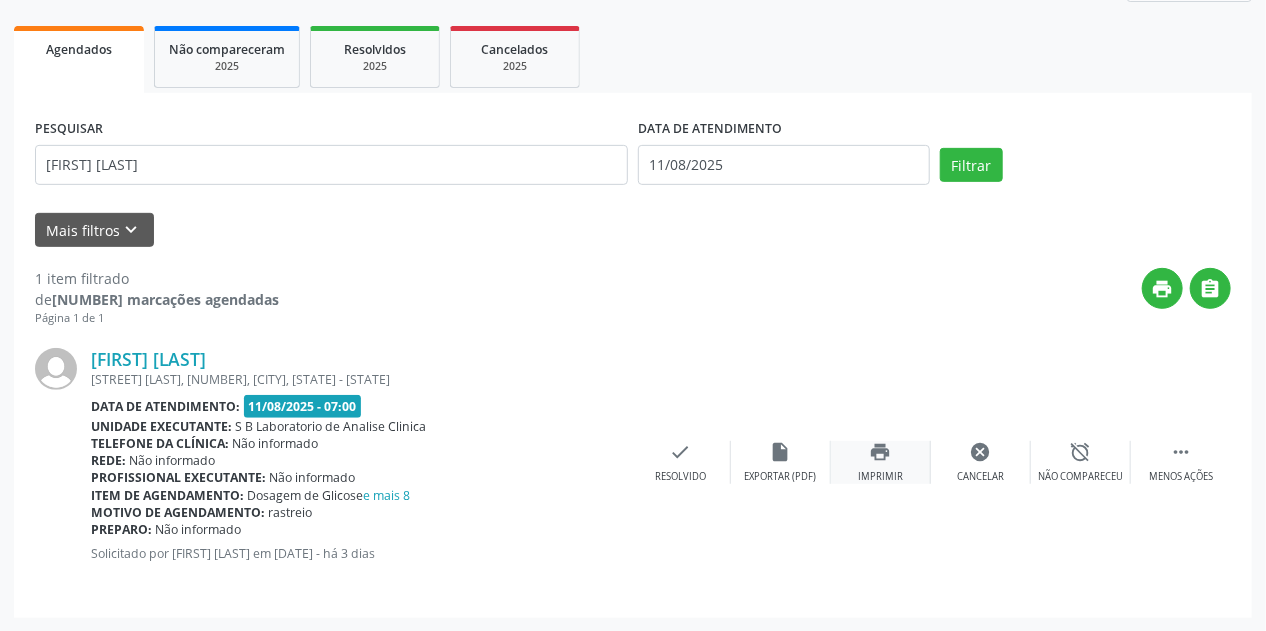 click on "print" at bounding box center (881, 452) 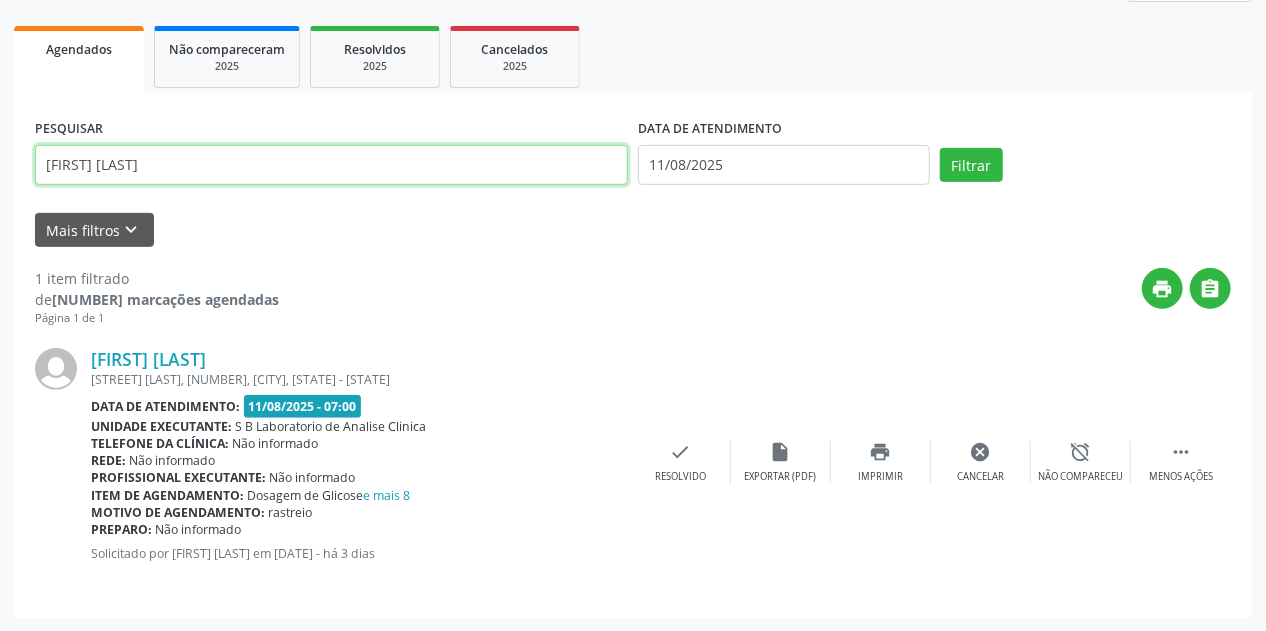drag, startPoint x: 343, startPoint y: 175, endPoint x: 31, endPoint y: 199, distance: 312.92172 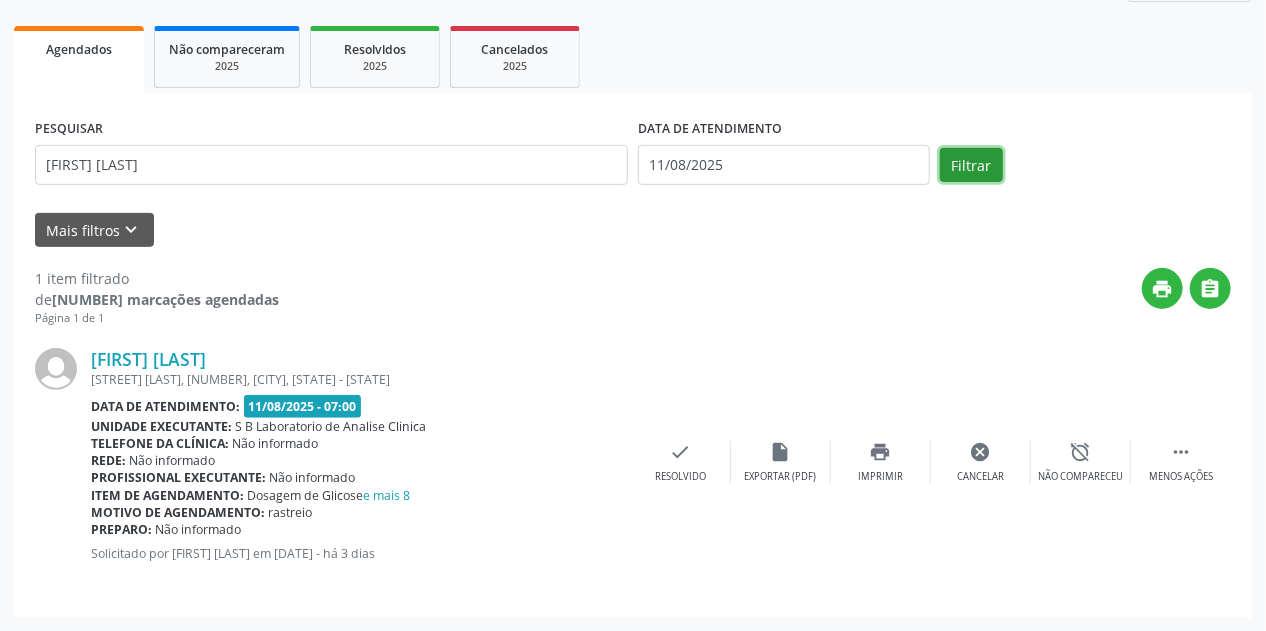 click on "Filtrar" at bounding box center (971, 165) 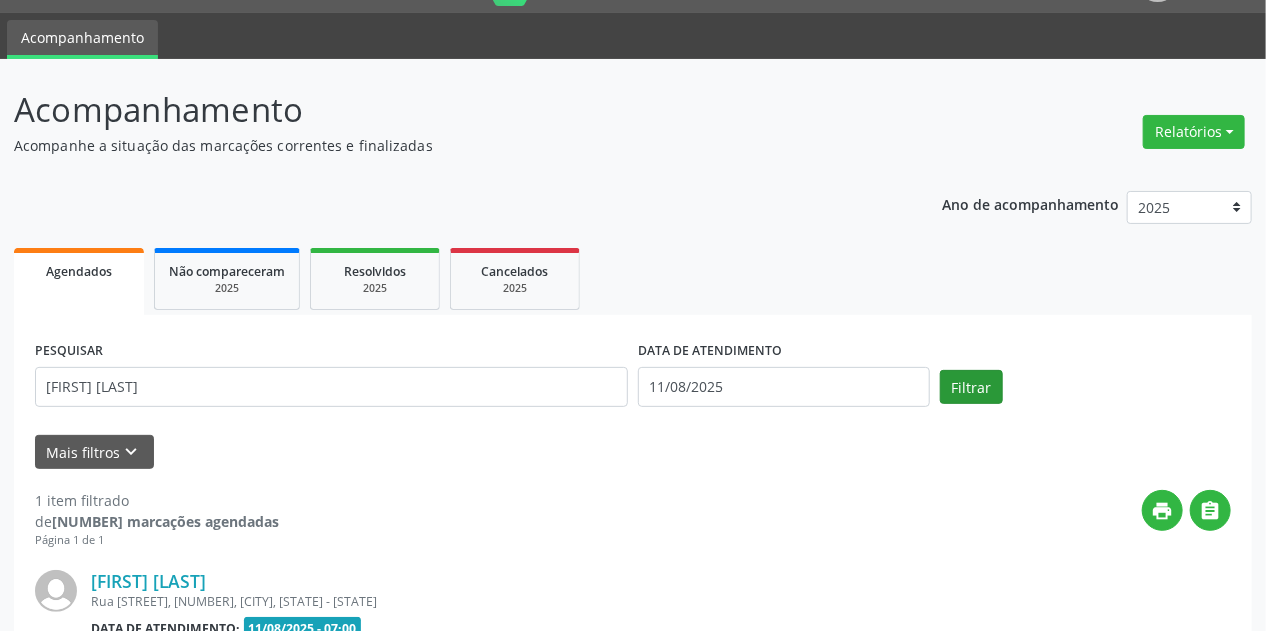 scroll, scrollTop: 273, scrollLeft: 0, axis: vertical 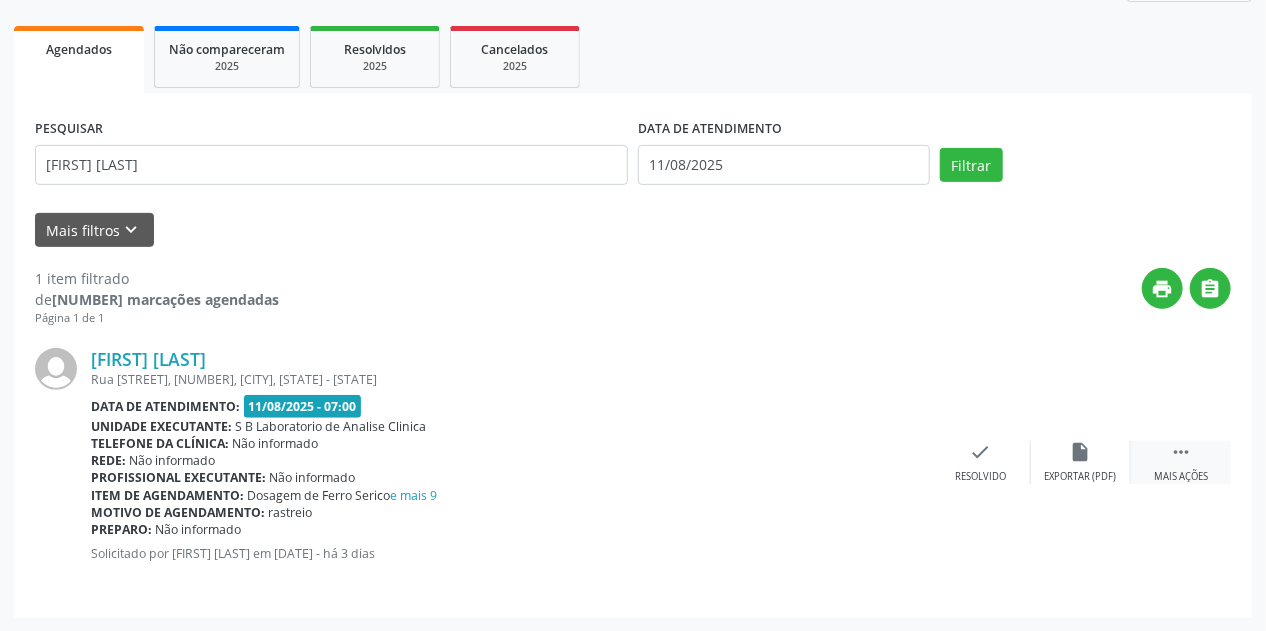 click on "
Mais ações" at bounding box center [1181, 462] 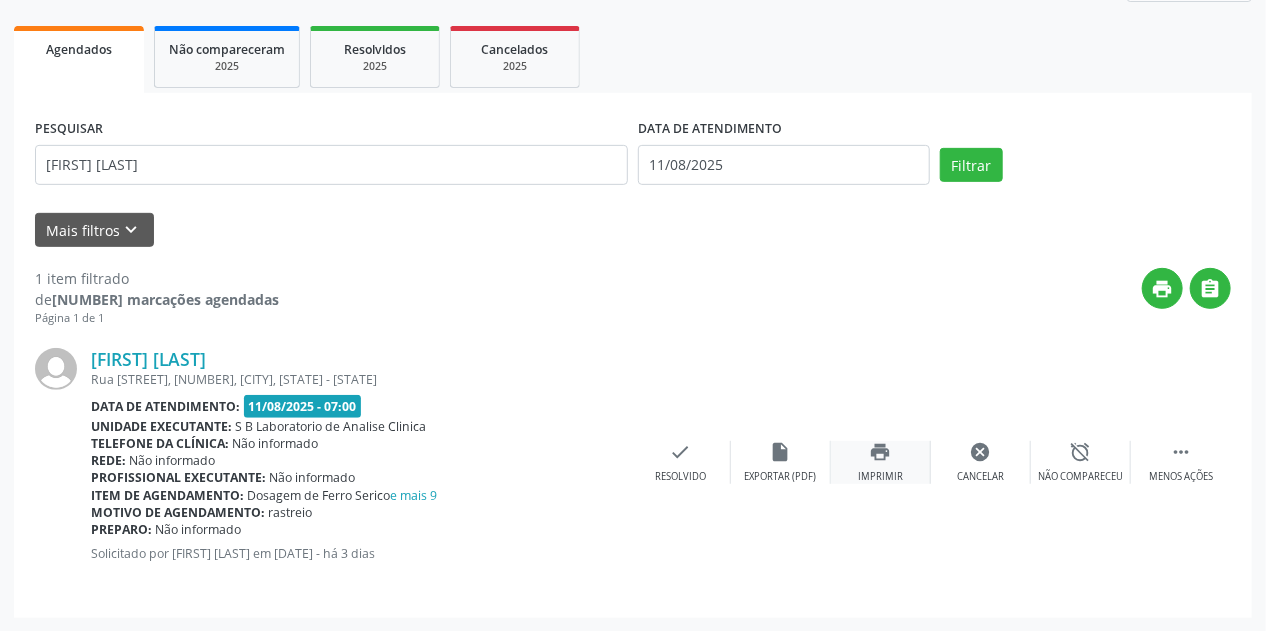 click on "print" at bounding box center [881, 452] 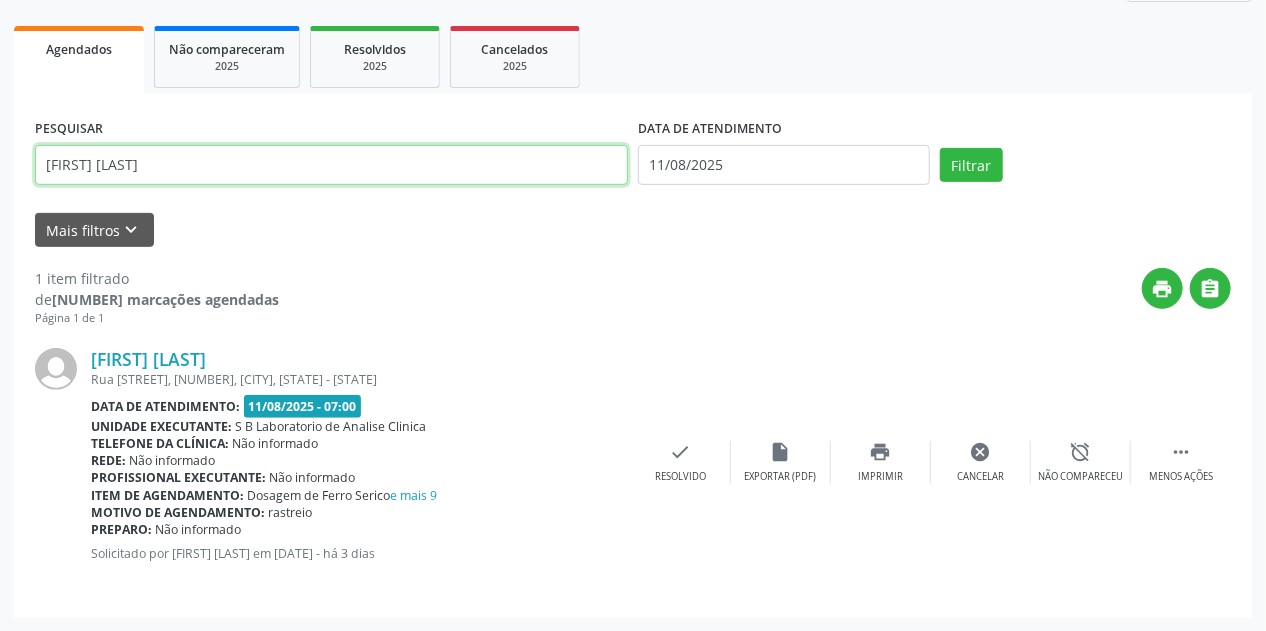 drag, startPoint x: 236, startPoint y: 150, endPoint x: 0, endPoint y: 181, distance: 238.02731 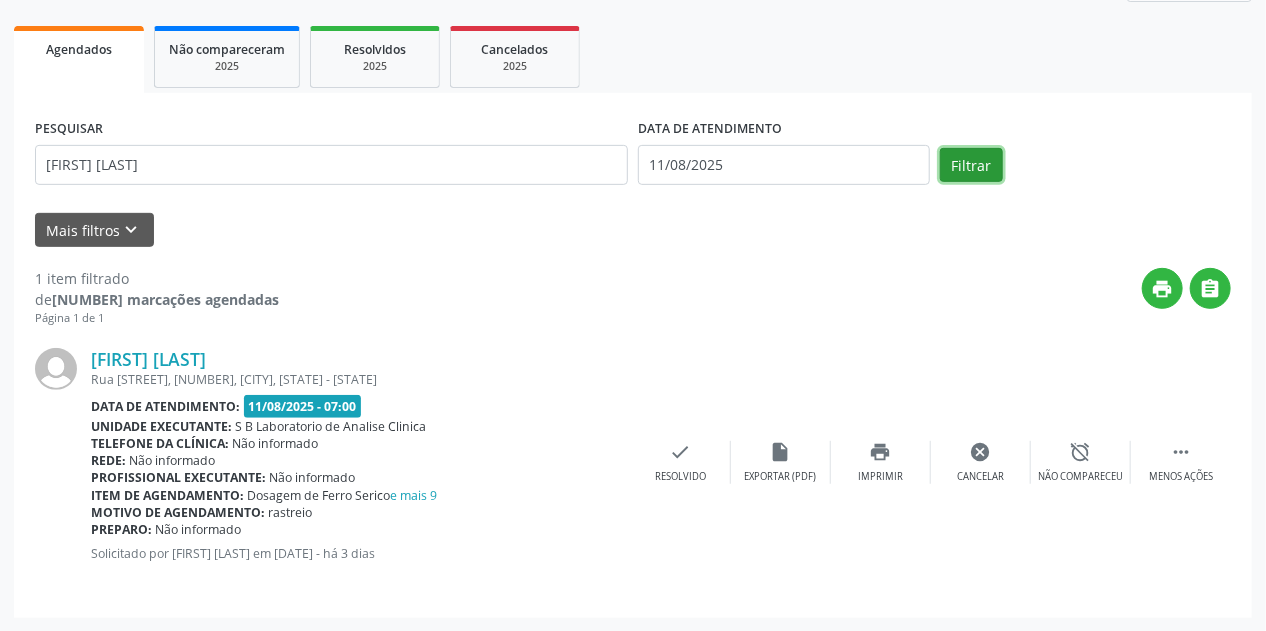 click on "Filtrar" at bounding box center (971, 165) 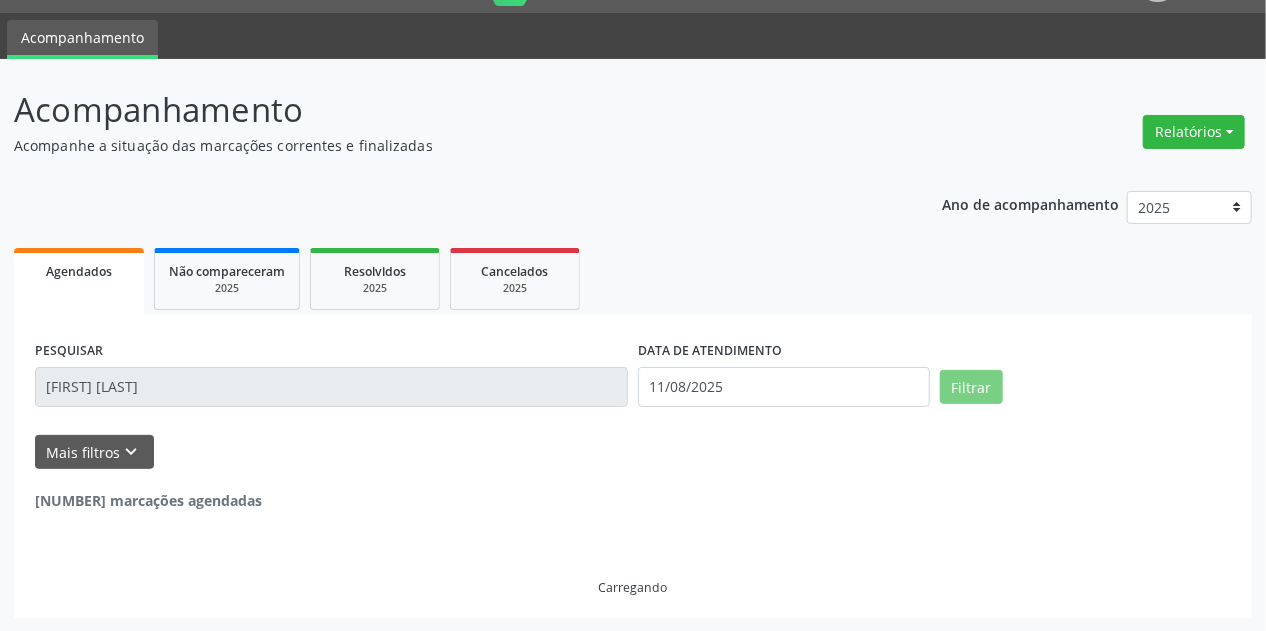 scroll, scrollTop: 273, scrollLeft: 0, axis: vertical 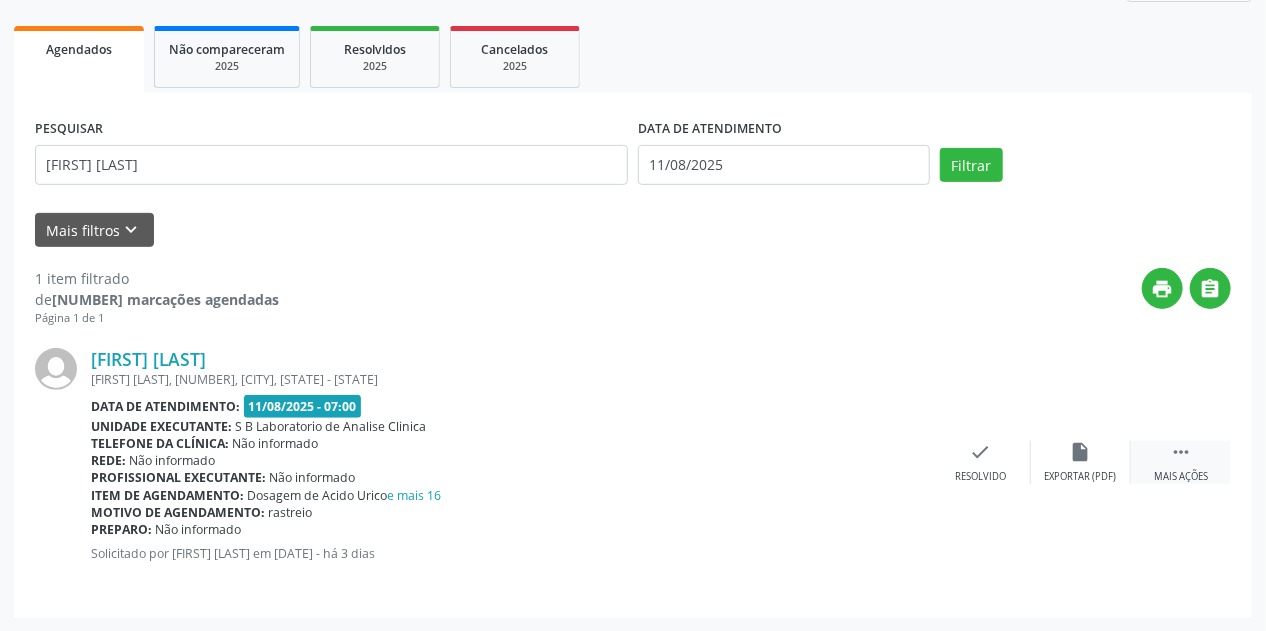 click on "" at bounding box center (1181, 452) 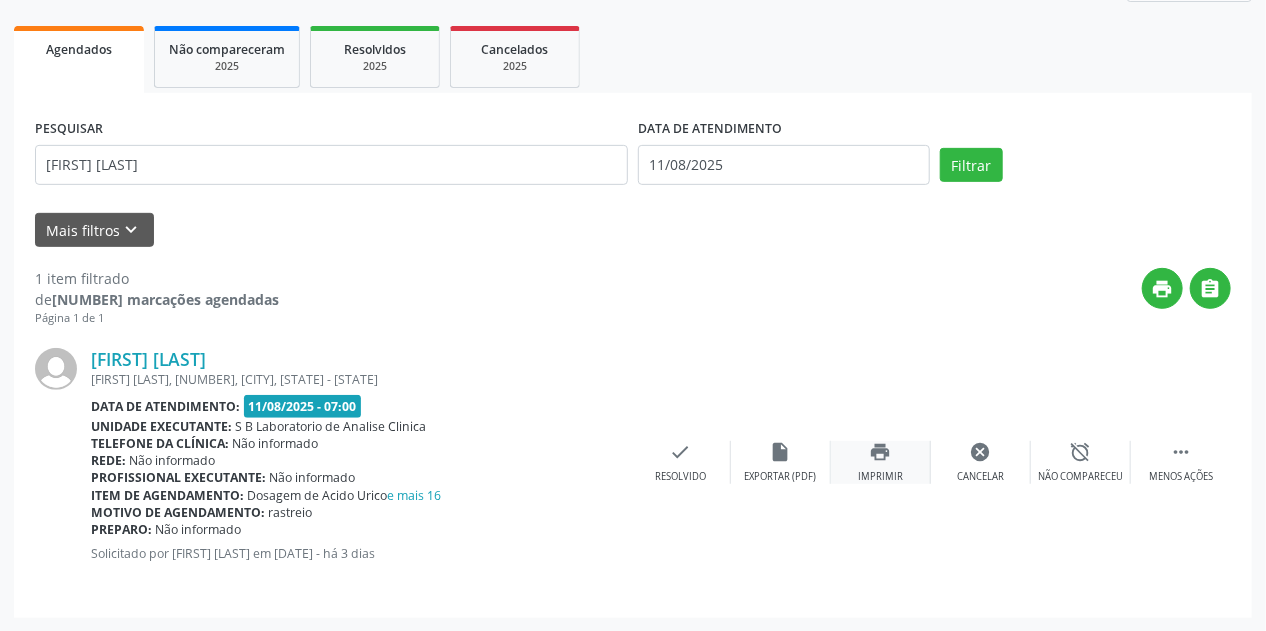 click on "print
Imprimir" at bounding box center [881, 462] 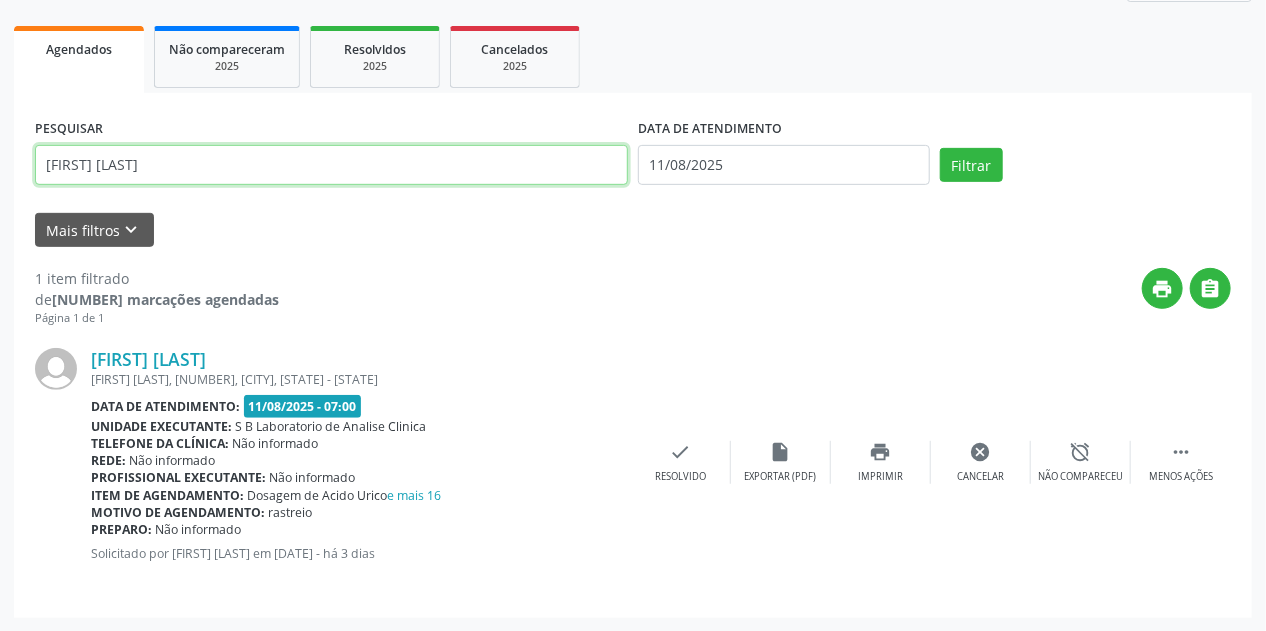 drag, startPoint x: 377, startPoint y: 180, endPoint x: 0, endPoint y: 232, distance: 380.5693 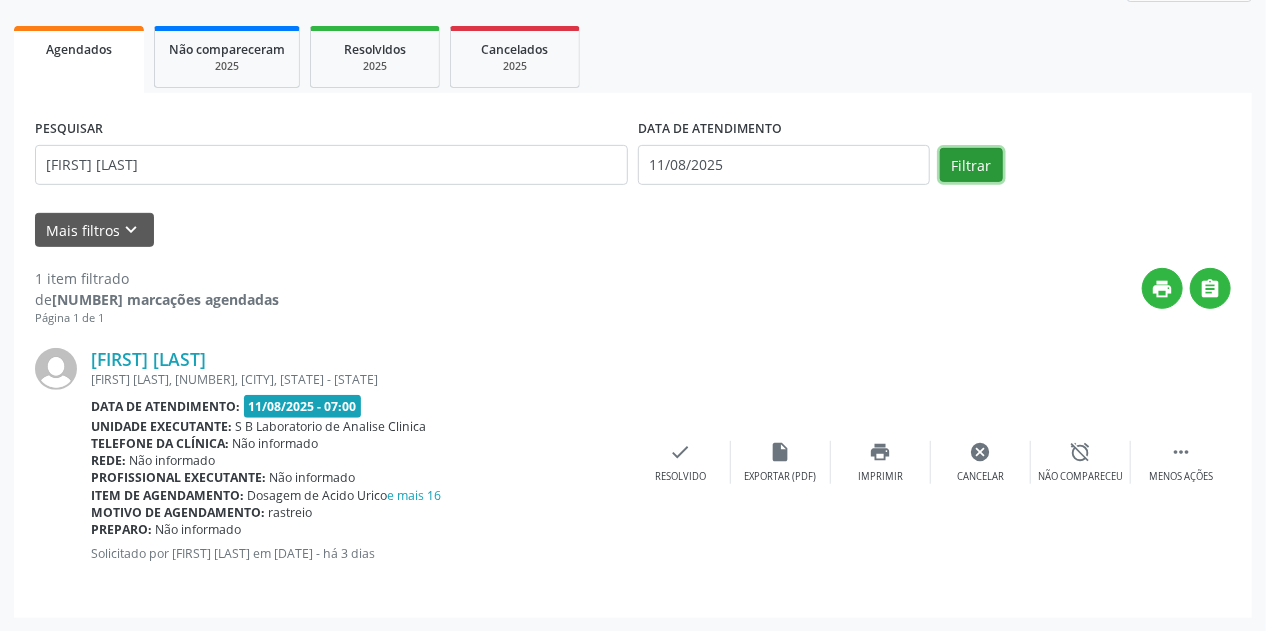 click on "Filtrar" at bounding box center [971, 165] 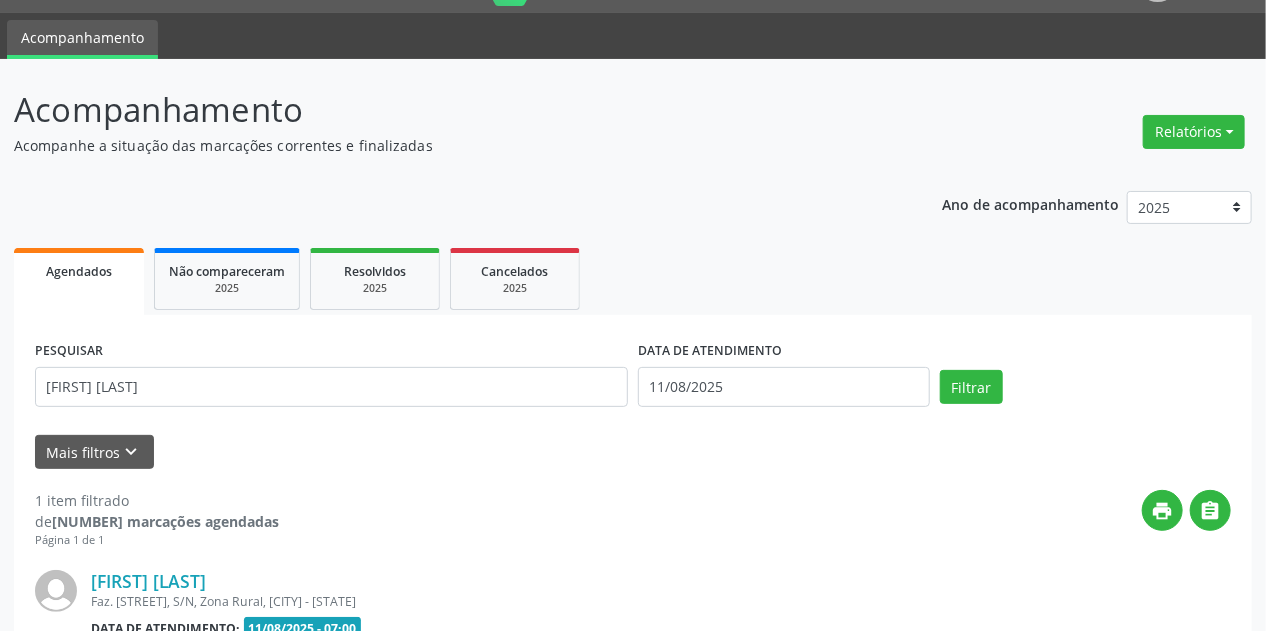 scroll, scrollTop: 273, scrollLeft: 0, axis: vertical 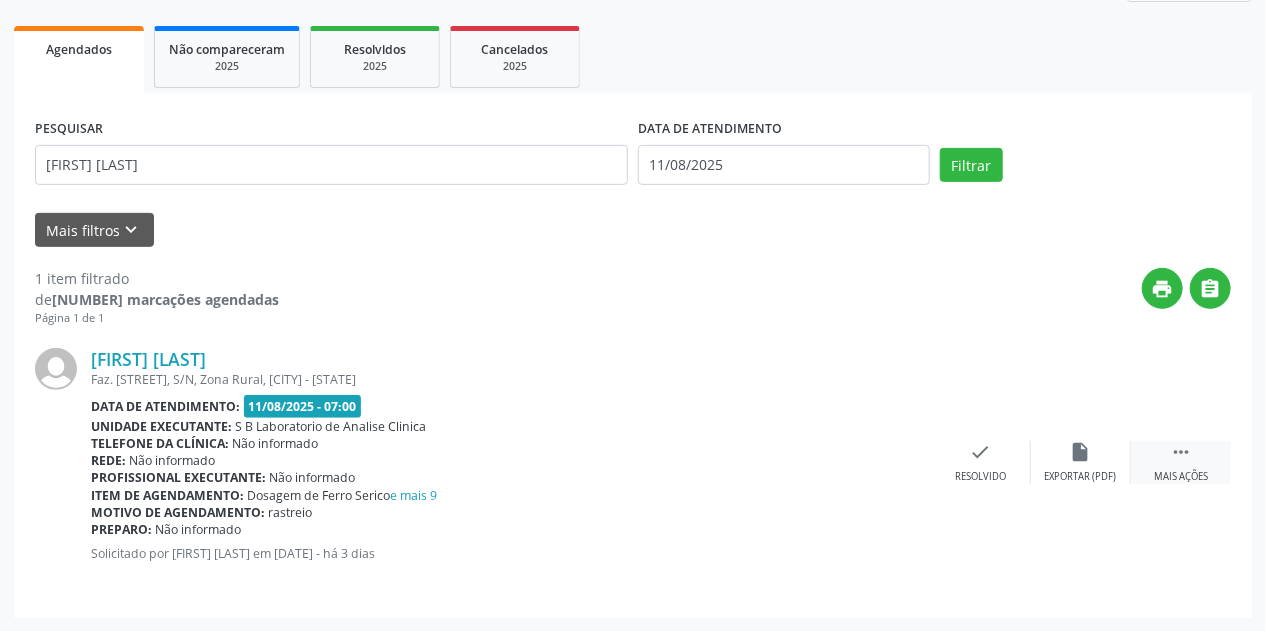 click on "
Mais ações" at bounding box center (1181, 462) 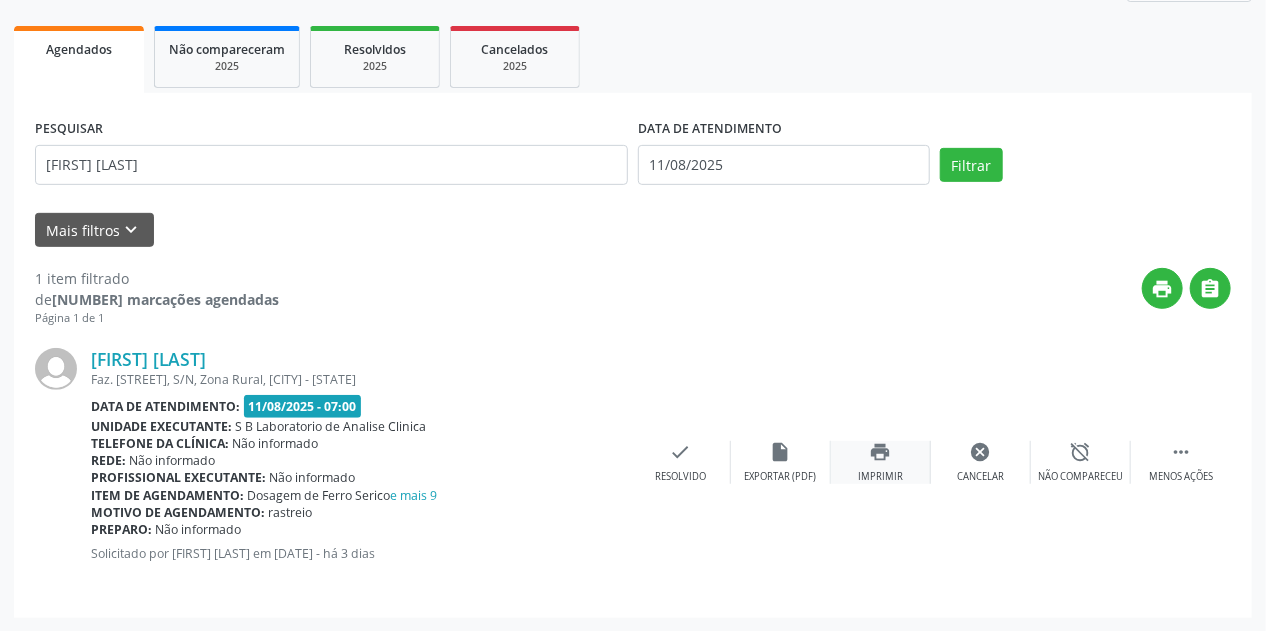 click on "print
Imprimir" at bounding box center (881, 462) 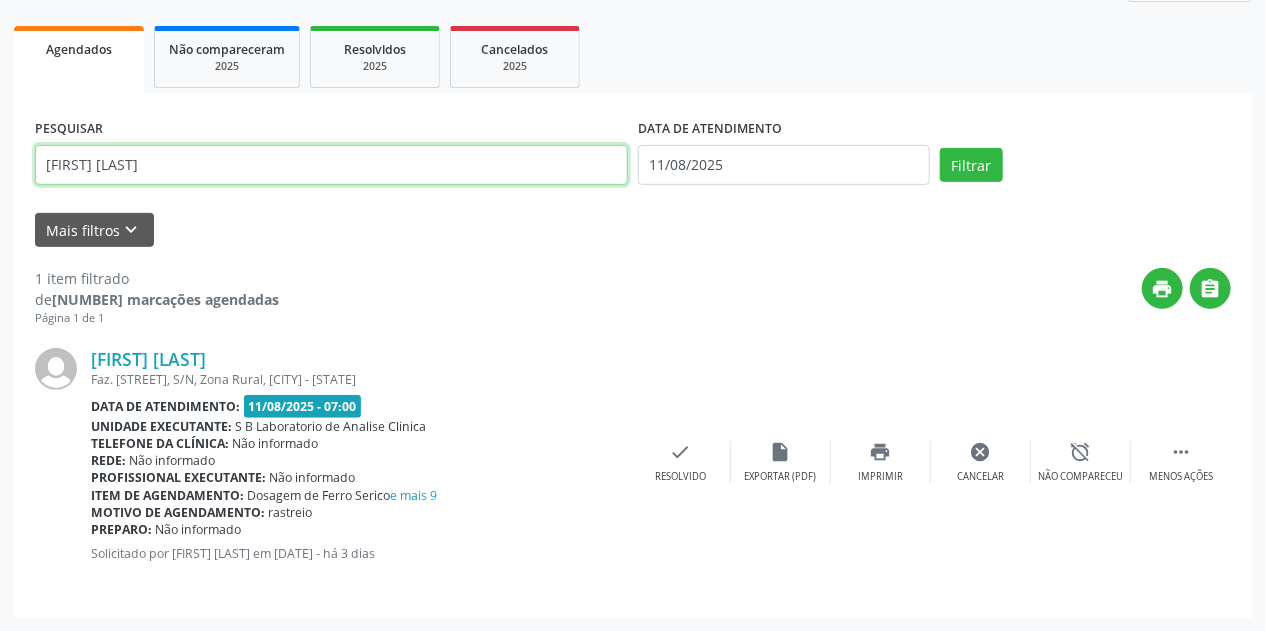 drag, startPoint x: 320, startPoint y: 172, endPoint x: 0, endPoint y: 182, distance: 320.15622 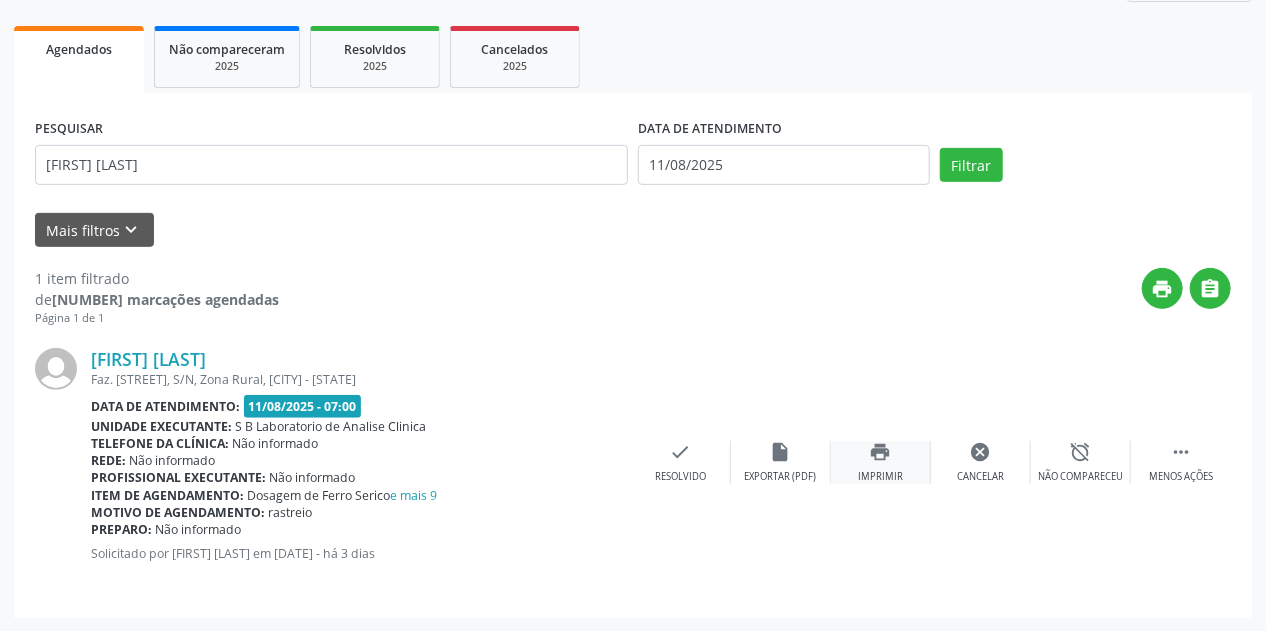 click on "print
Imprimir" at bounding box center [881, 462] 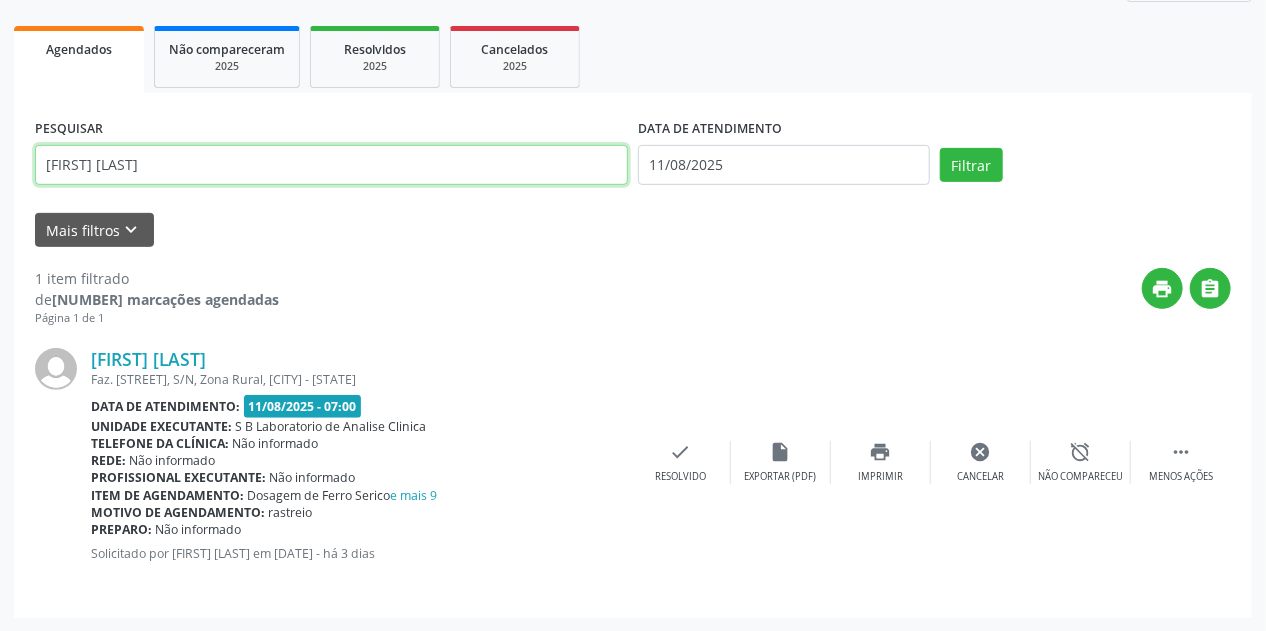 drag, startPoint x: 285, startPoint y: 158, endPoint x: 0, endPoint y: 162, distance: 285.02808 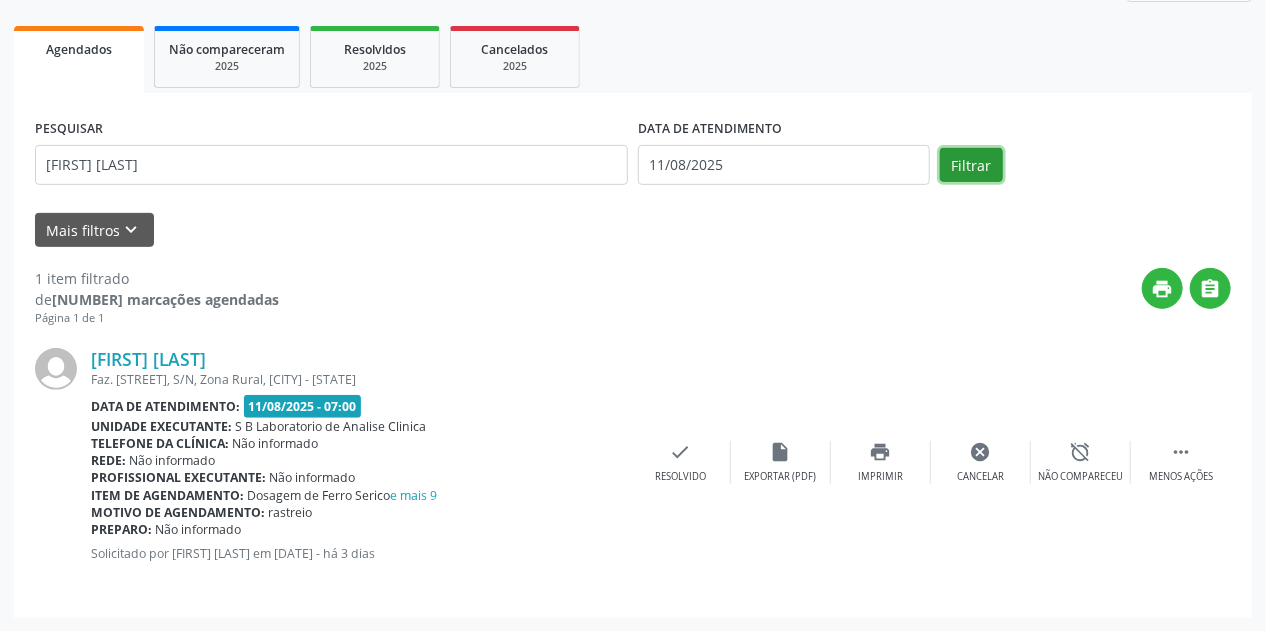 click on "Filtrar" at bounding box center [971, 165] 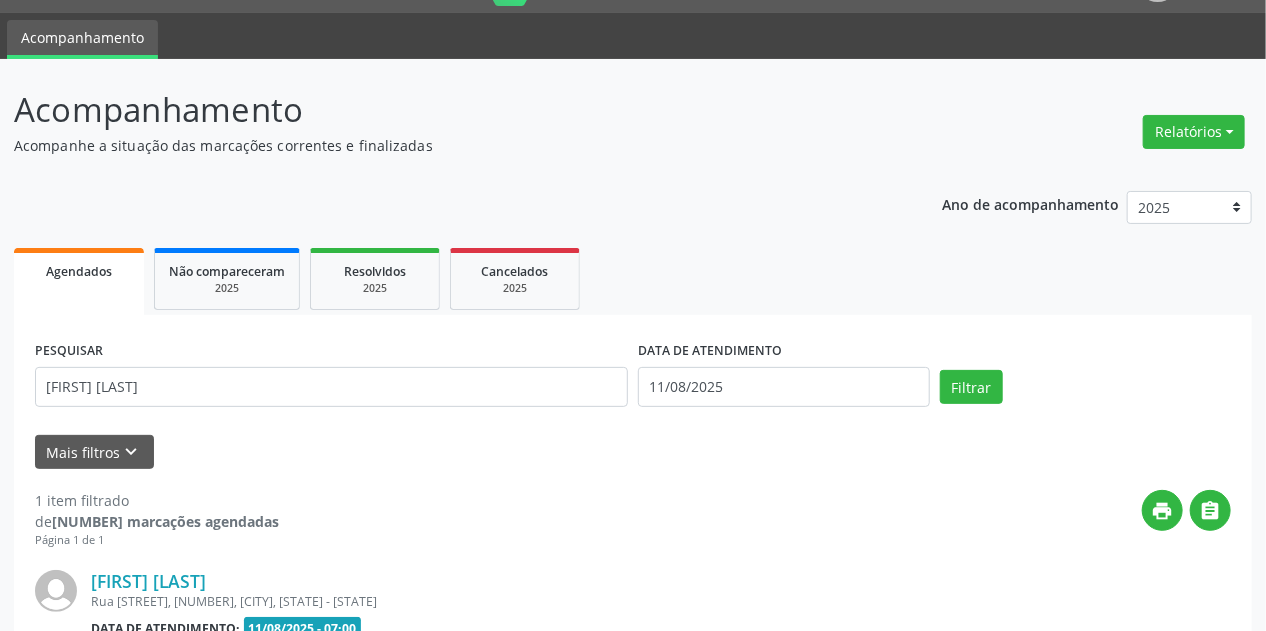 scroll, scrollTop: 273, scrollLeft: 0, axis: vertical 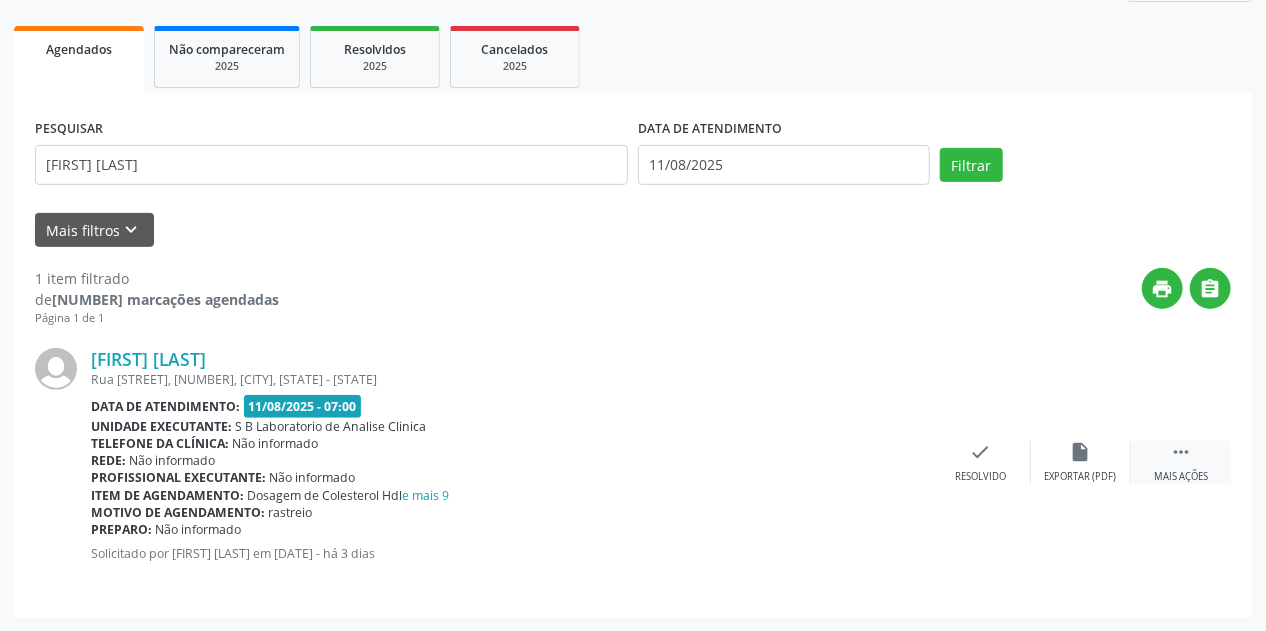 click on "
Mais ações" at bounding box center [1181, 462] 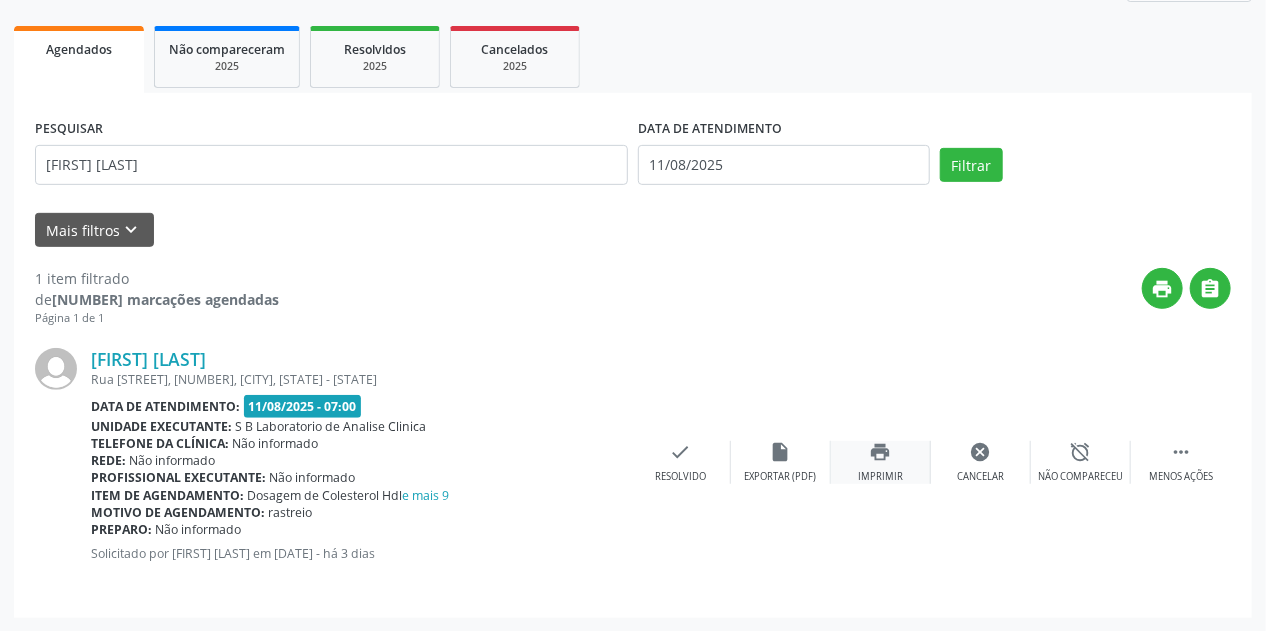 click on "print
Imprimir" at bounding box center [881, 462] 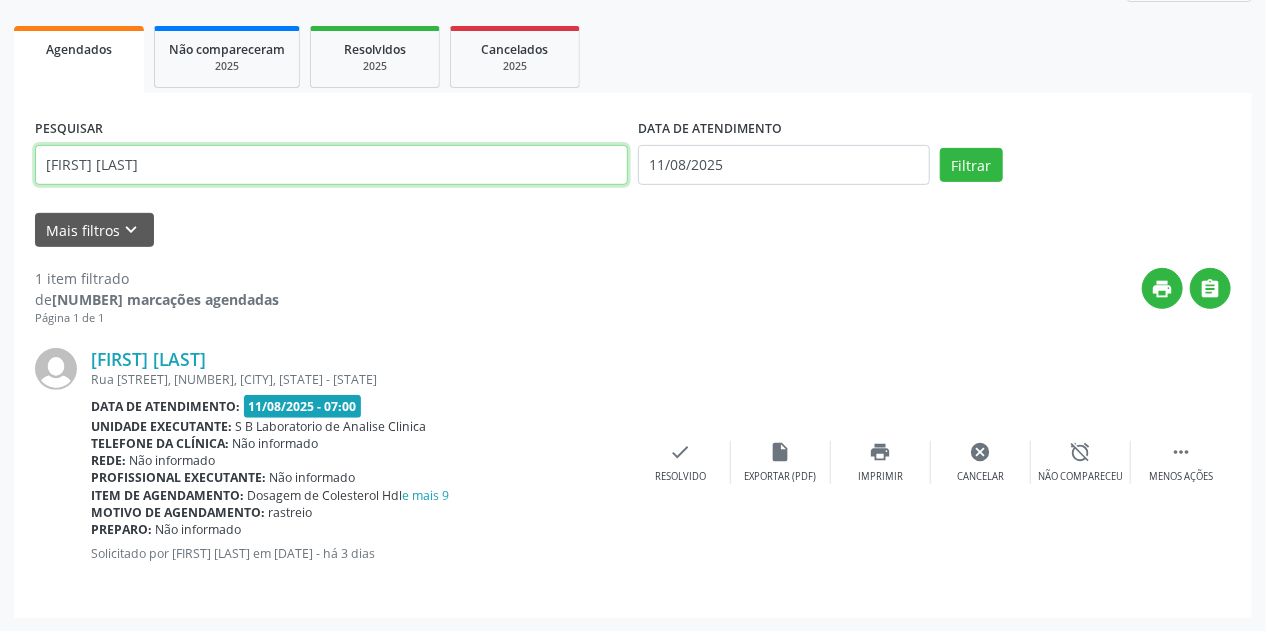 drag, startPoint x: 300, startPoint y: 168, endPoint x: 0, endPoint y: 172, distance: 300.02667 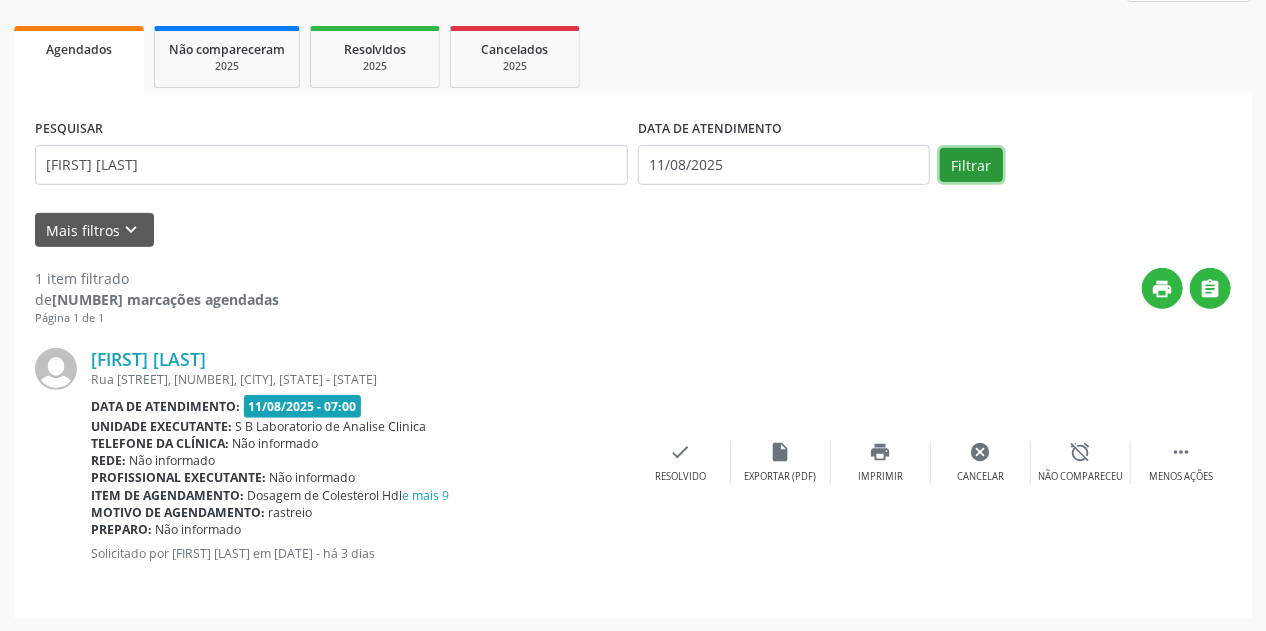 click on "Filtrar" at bounding box center [971, 165] 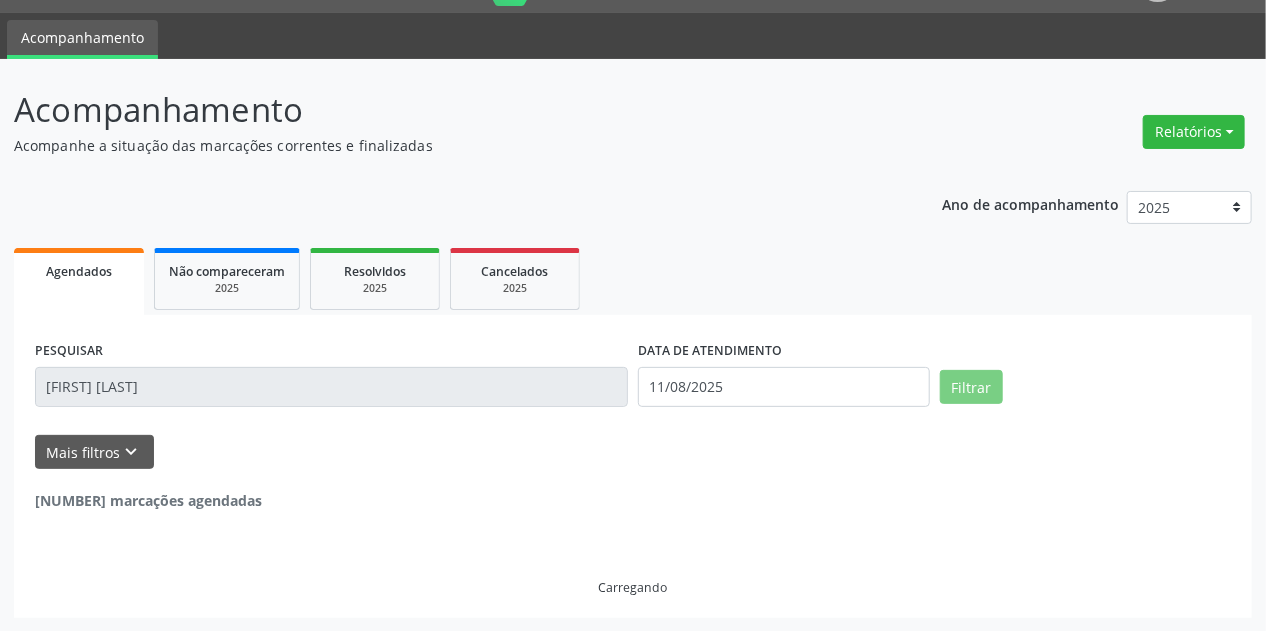scroll, scrollTop: 273, scrollLeft: 0, axis: vertical 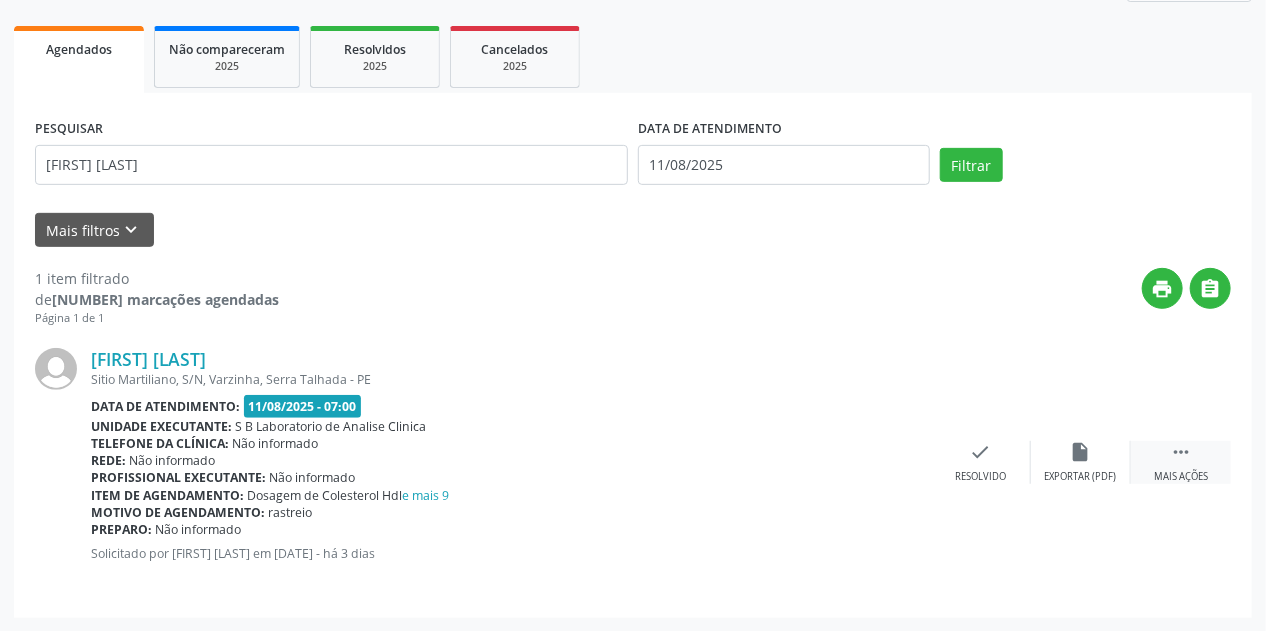 click on "
Mais ações" at bounding box center [1181, 462] 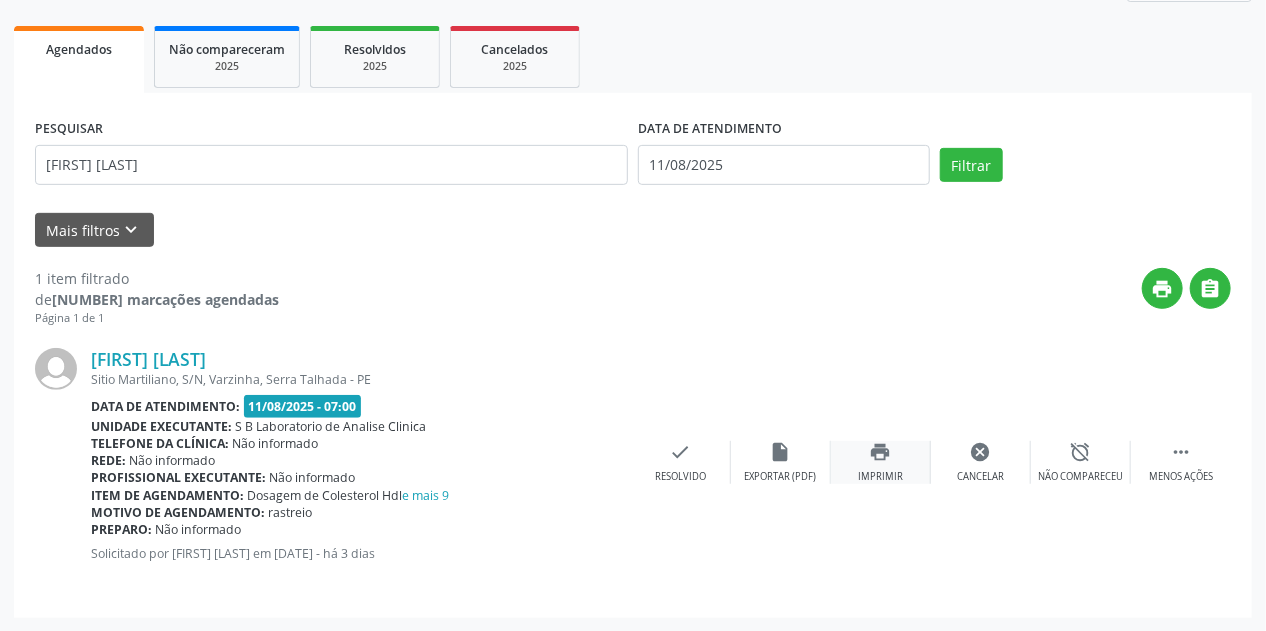 click on "print
Imprimir" at bounding box center [881, 462] 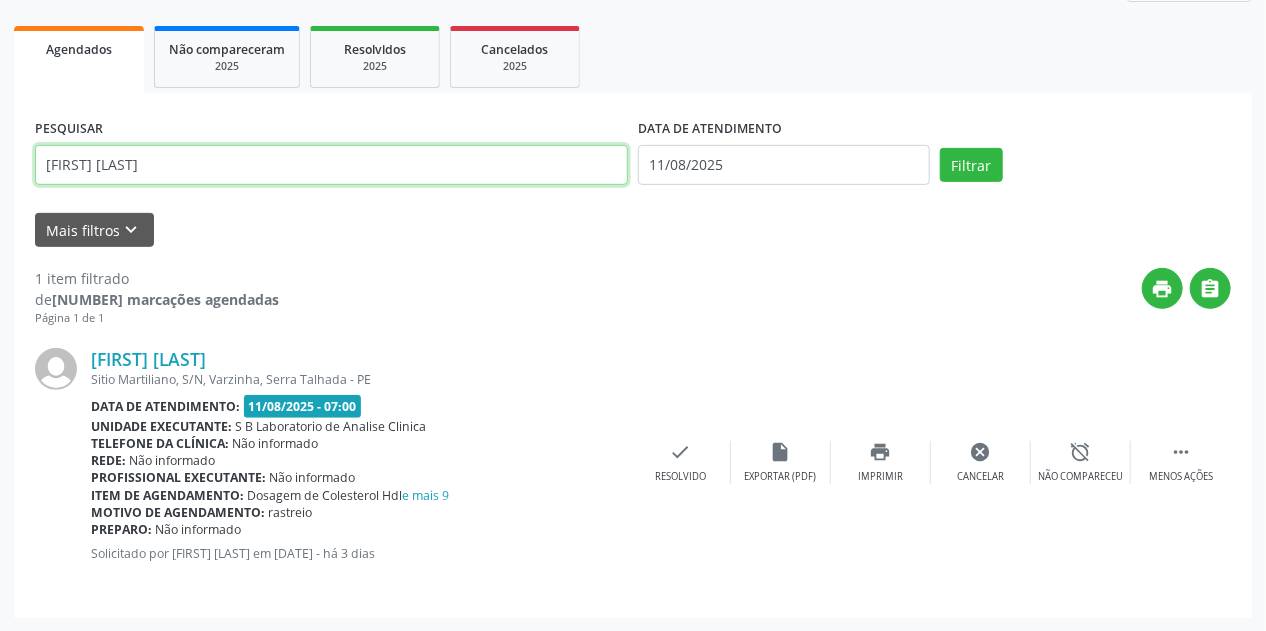 drag, startPoint x: 232, startPoint y: 165, endPoint x: 0, endPoint y: 176, distance: 232.26064 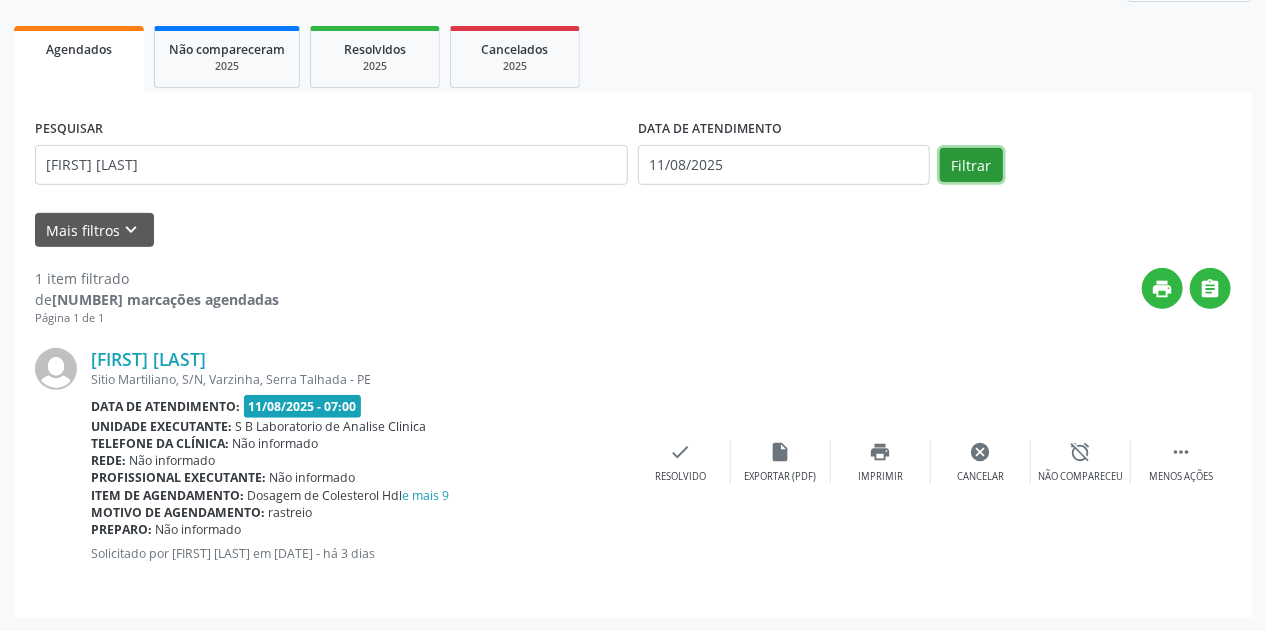 click on "Filtrar" at bounding box center [971, 165] 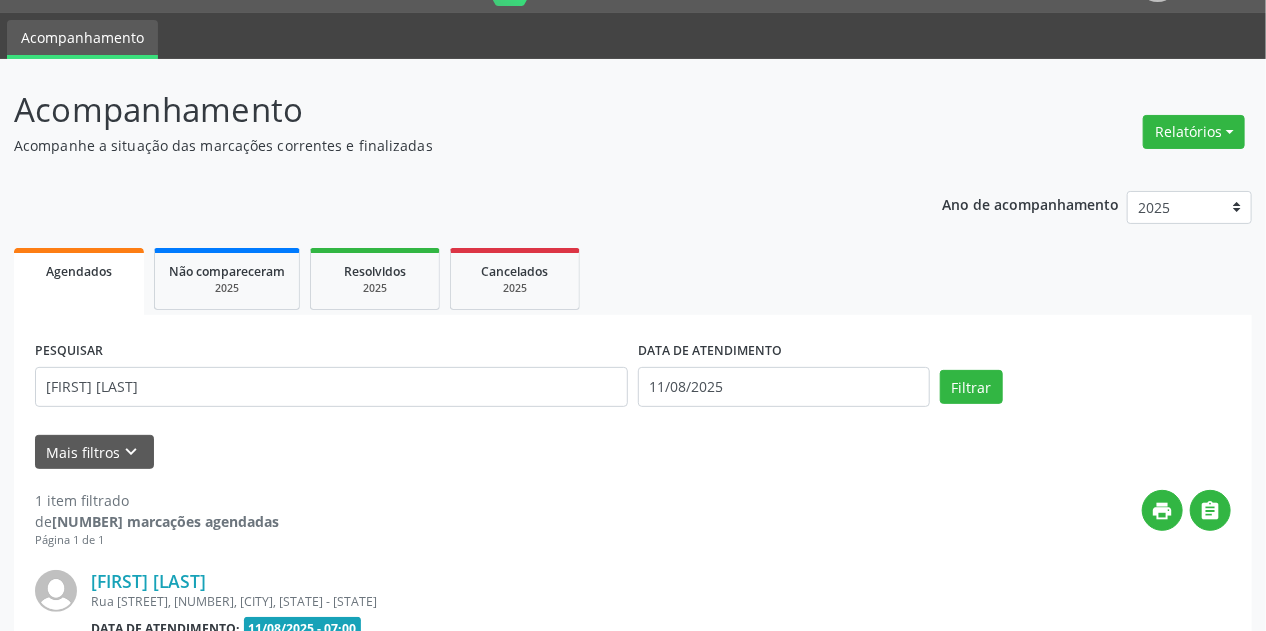 scroll, scrollTop: 273, scrollLeft: 0, axis: vertical 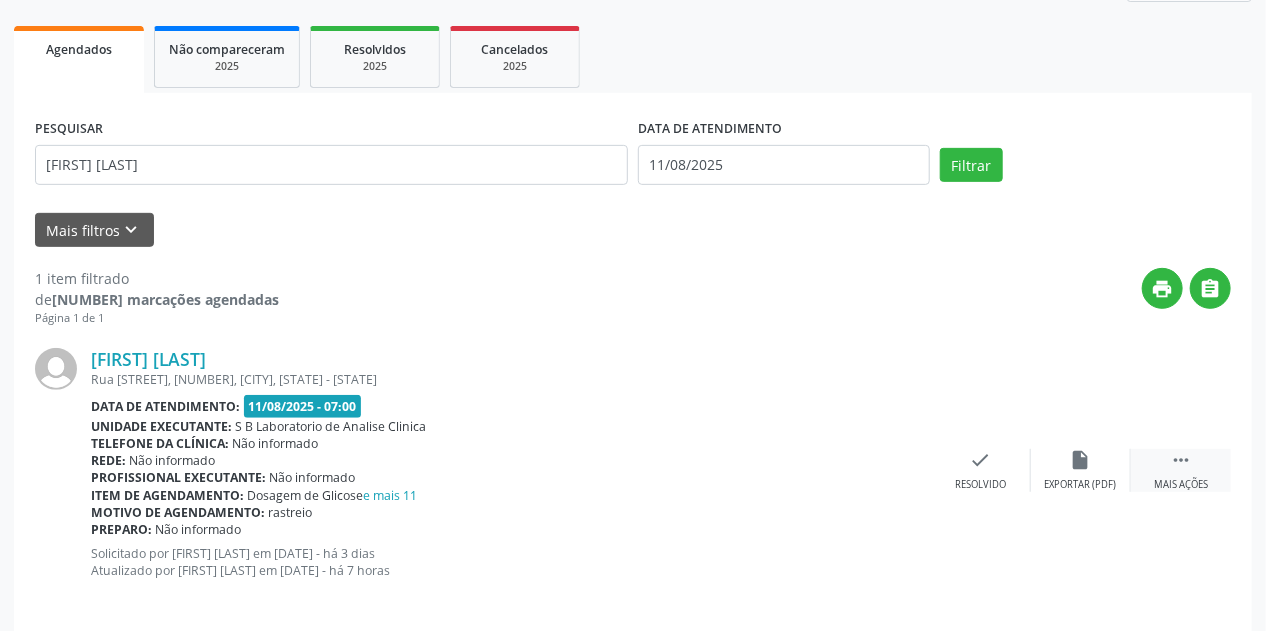 click on "
Mais ações" at bounding box center (1181, 470) 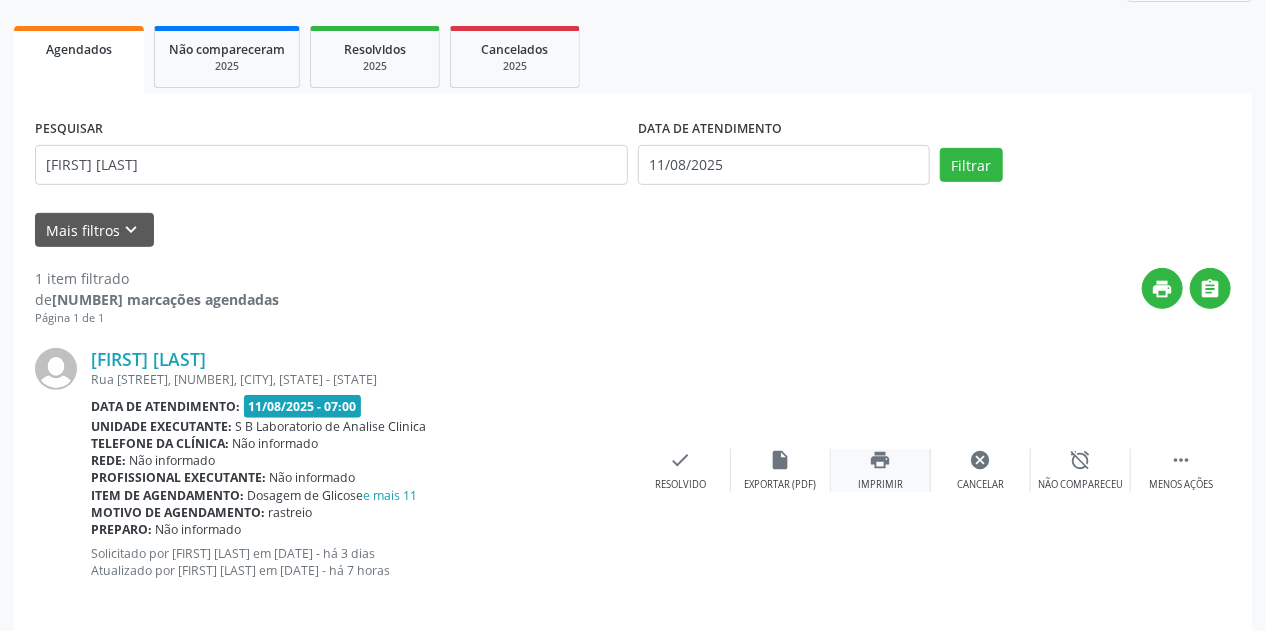 click on "print
Imprimir" at bounding box center [881, 470] 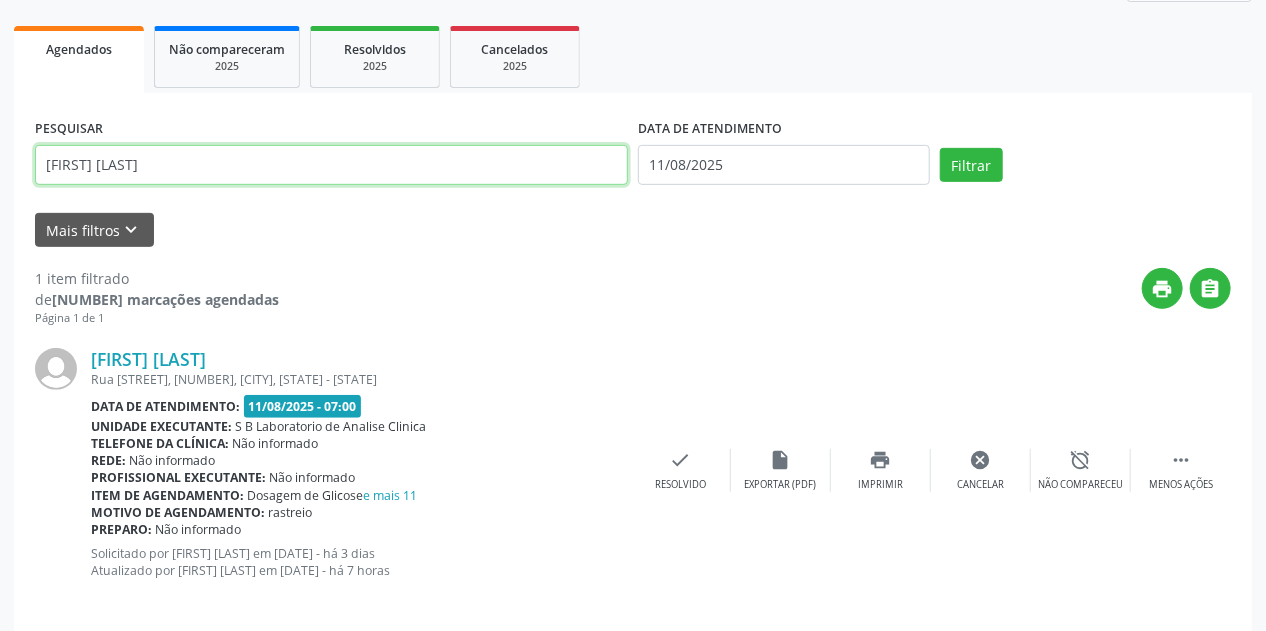 drag, startPoint x: 312, startPoint y: 163, endPoint x: 0, endPoint y: 218, distance: 316.81067 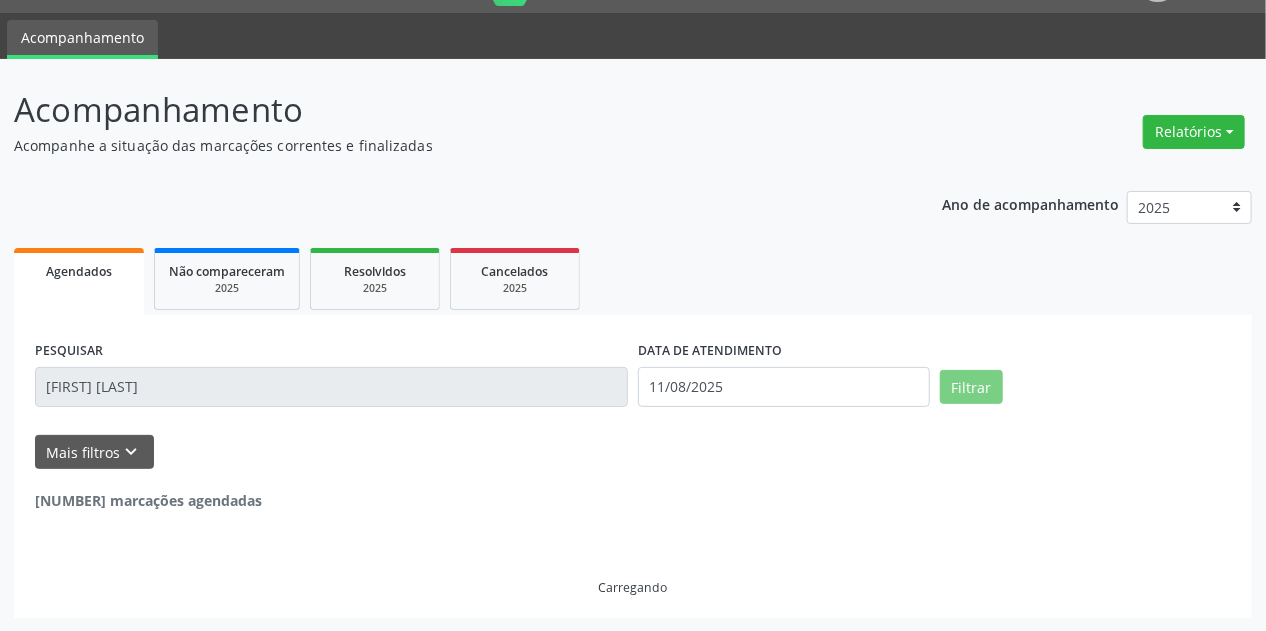 scroll, scrollTop: 273, scrollLeft: 0, axis: vertical 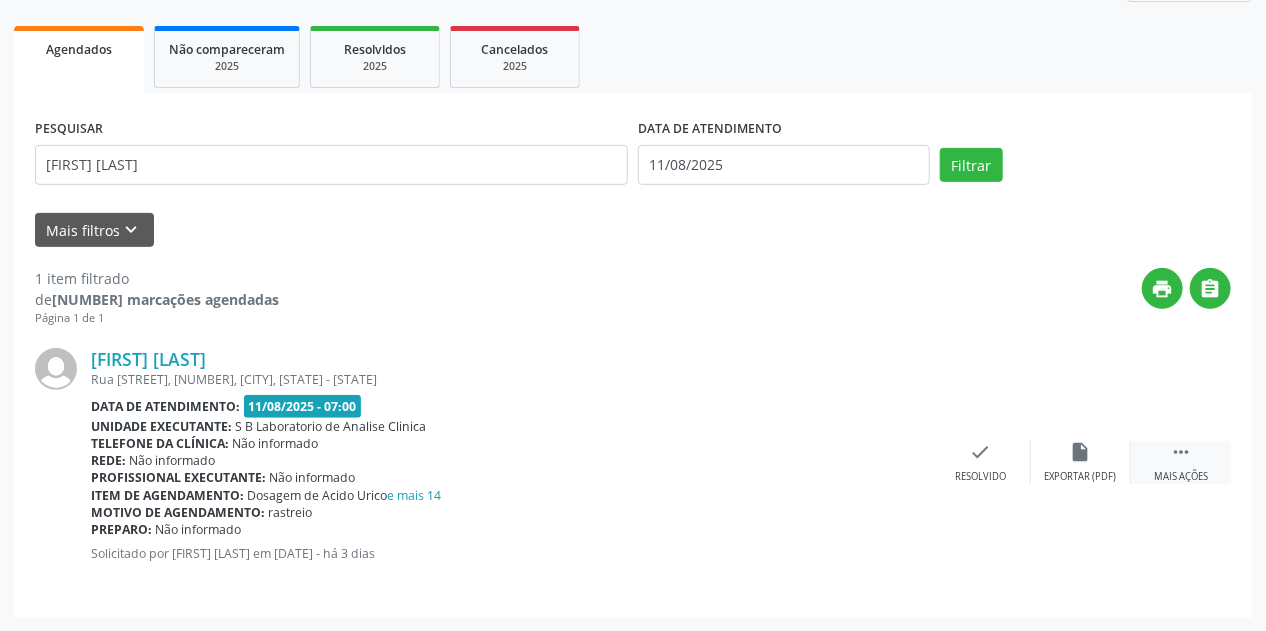 click on "
Mais ações" at bounding box center [1181, 462] 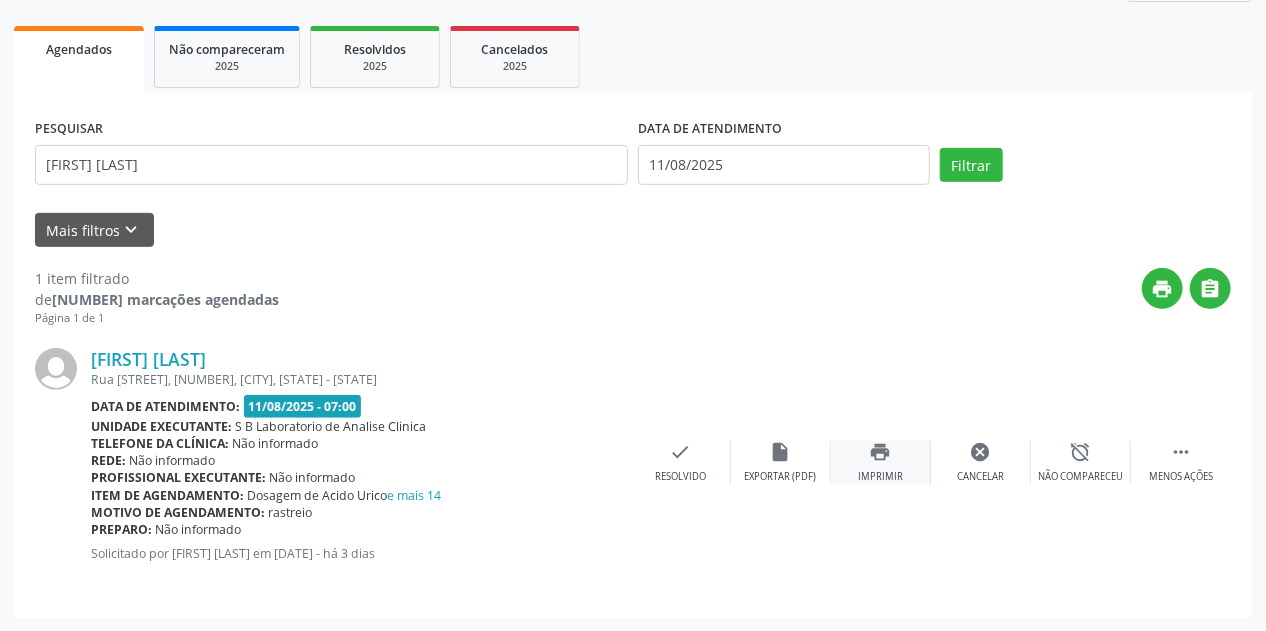 click on "print
Imprimir" at bounding box center (881, 462) 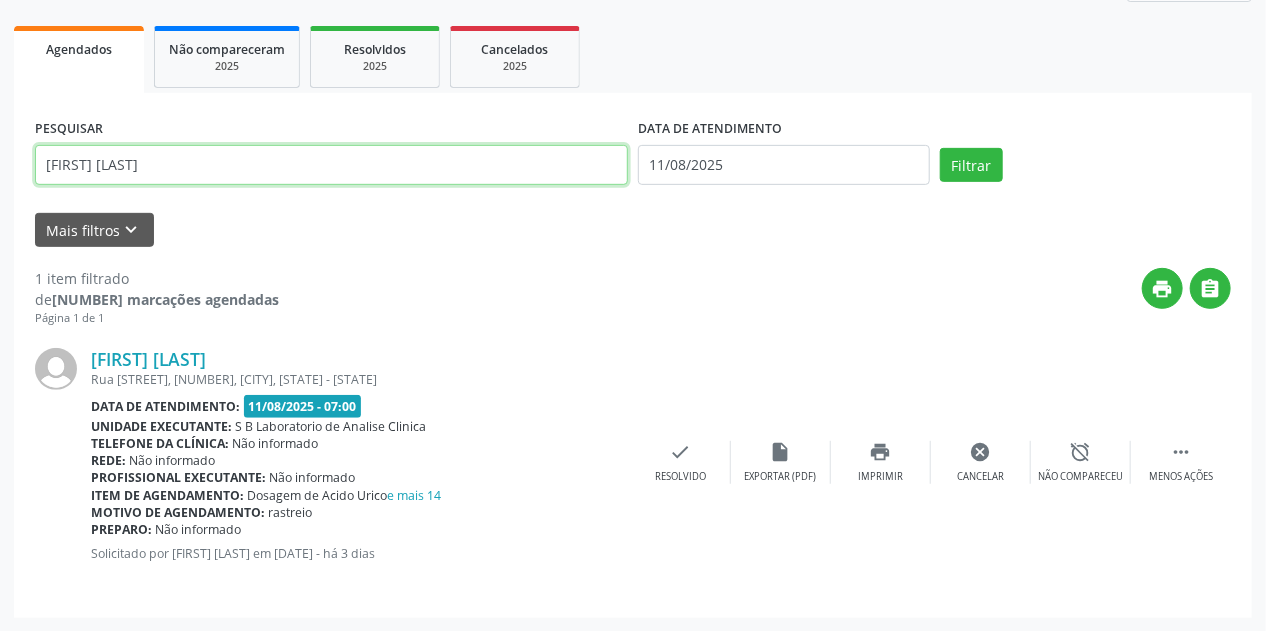 drag, startPoint x: 266, startPoint y: 164, endPoint x: 0, endPoint y: 200, distance: 268.42505 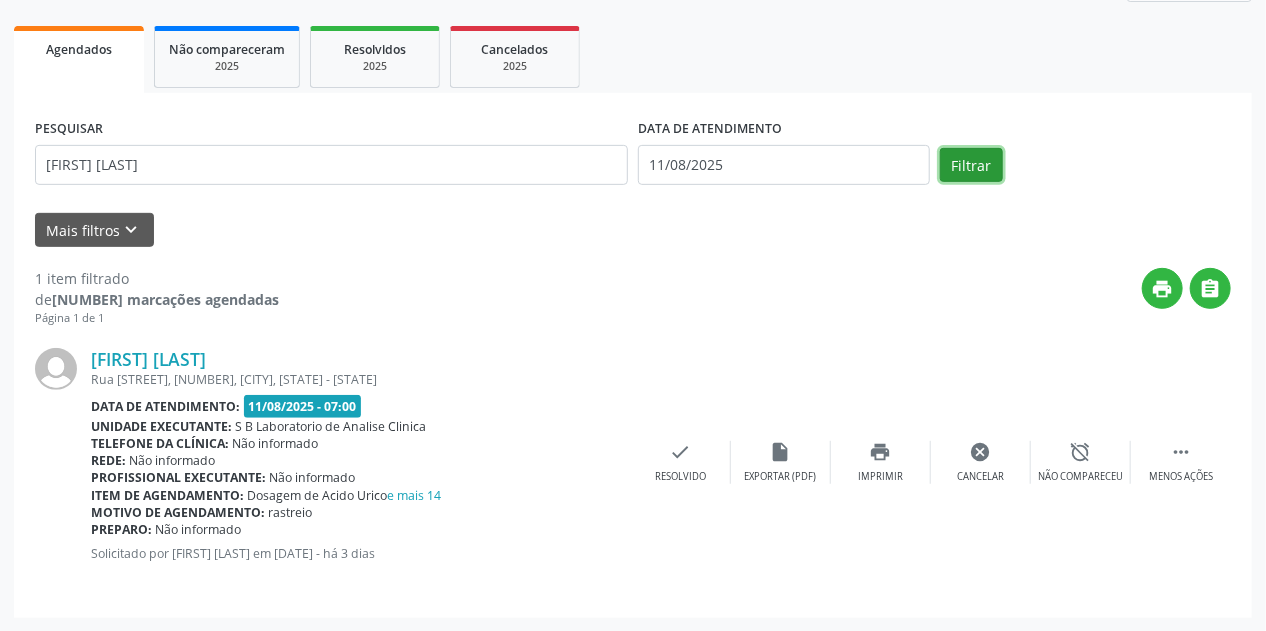click on "Filtrar" at bounding box center [971, 165] 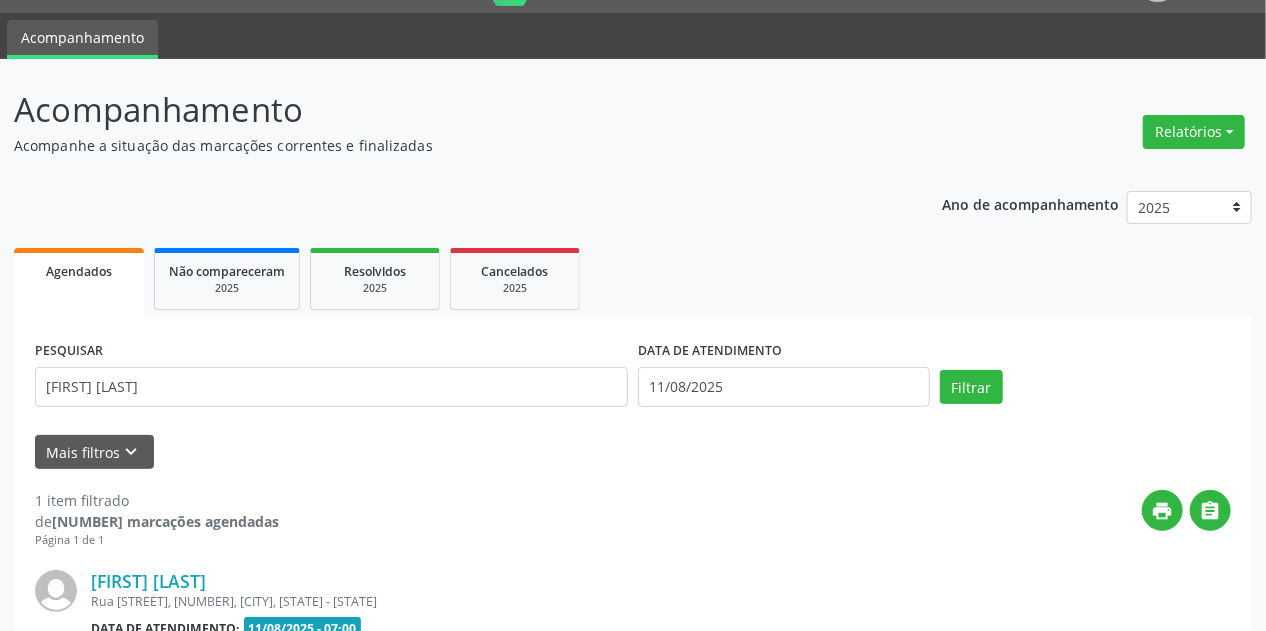 scroll, scrollTop: 273, scrollLeft: 0, axis: vertical 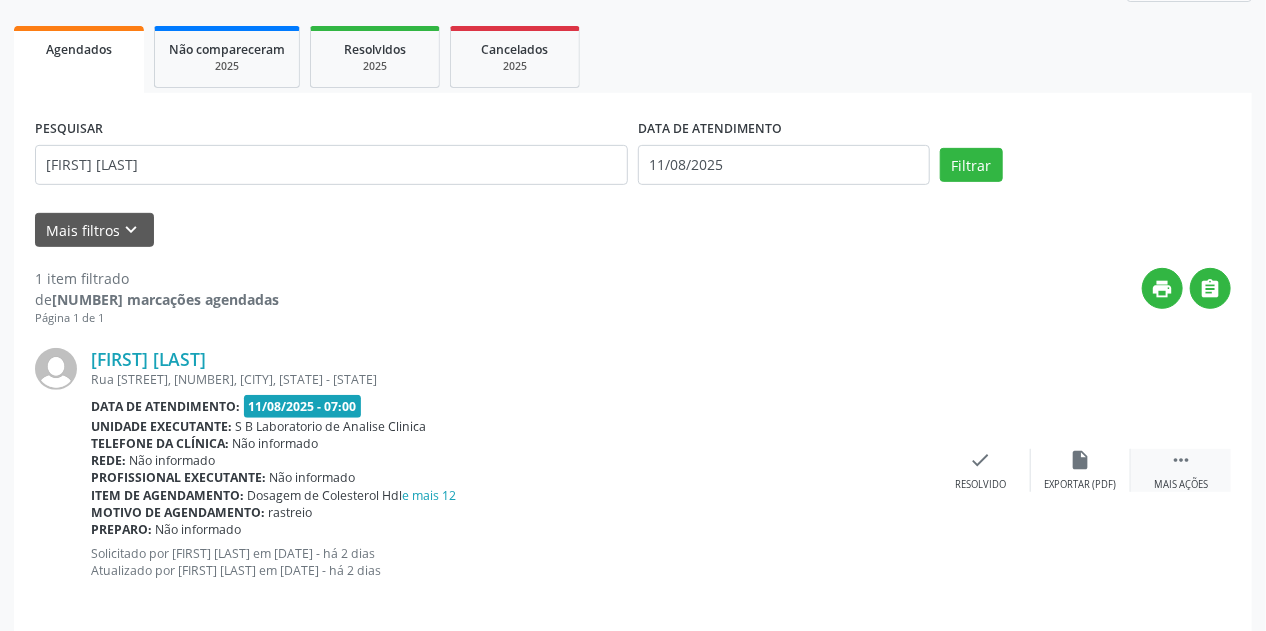 click on "" at bounding box center (1181, 460) 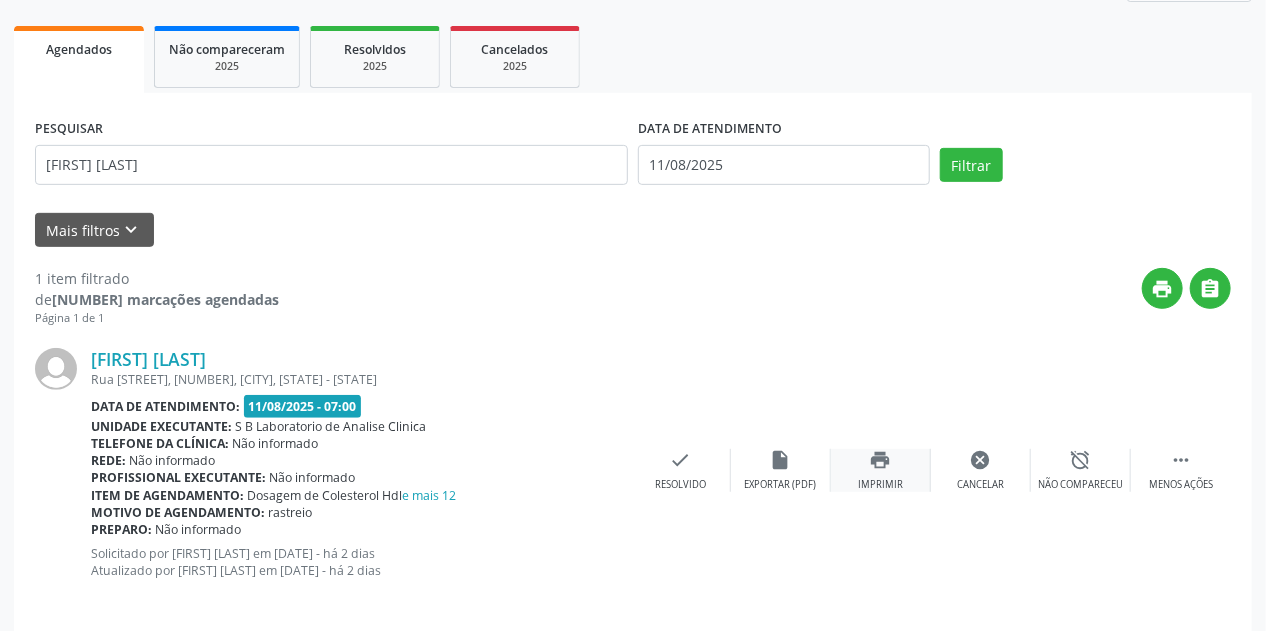 click on "print
Imprimir" at bounding box center (881, 470) 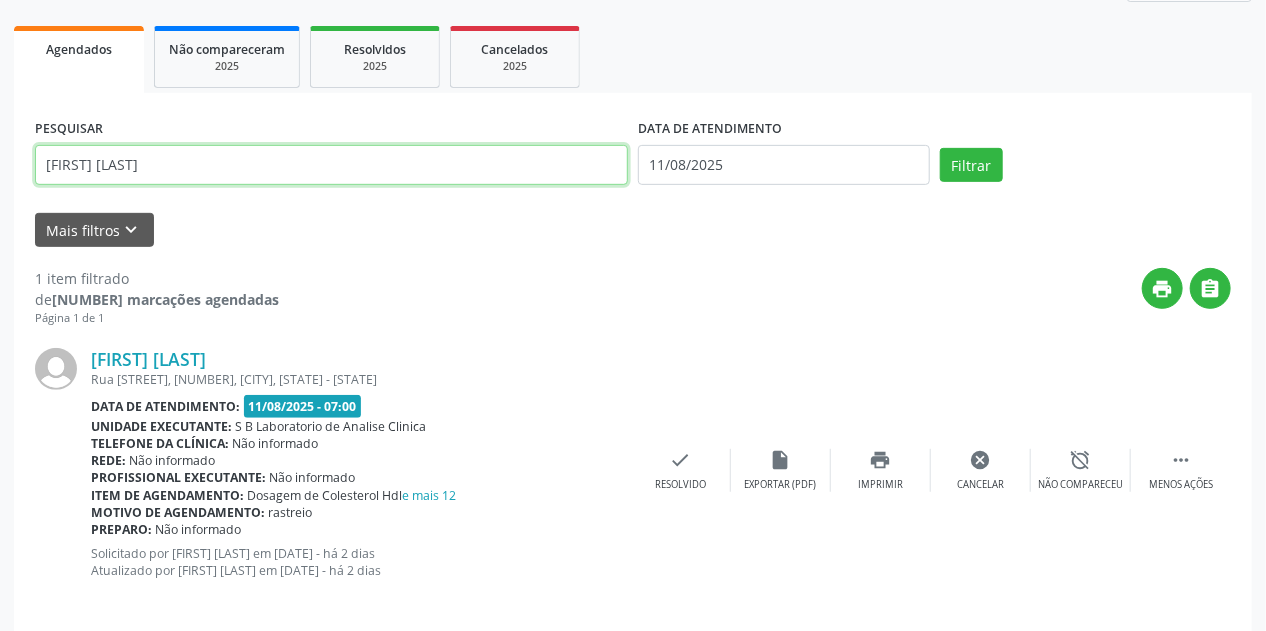 drag, startPoint x: 320, startPoint y: 156, endPoint x: 46, endPoint y: 189, distance: 275.98007 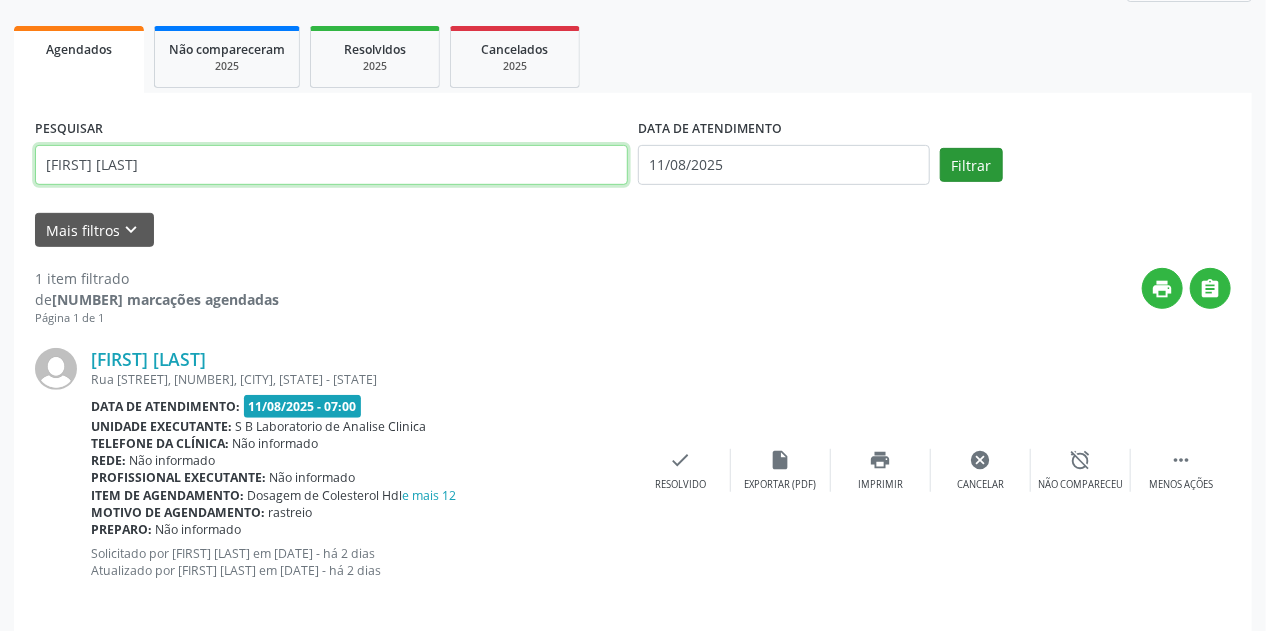 type on "[FIRST] [LAST]" 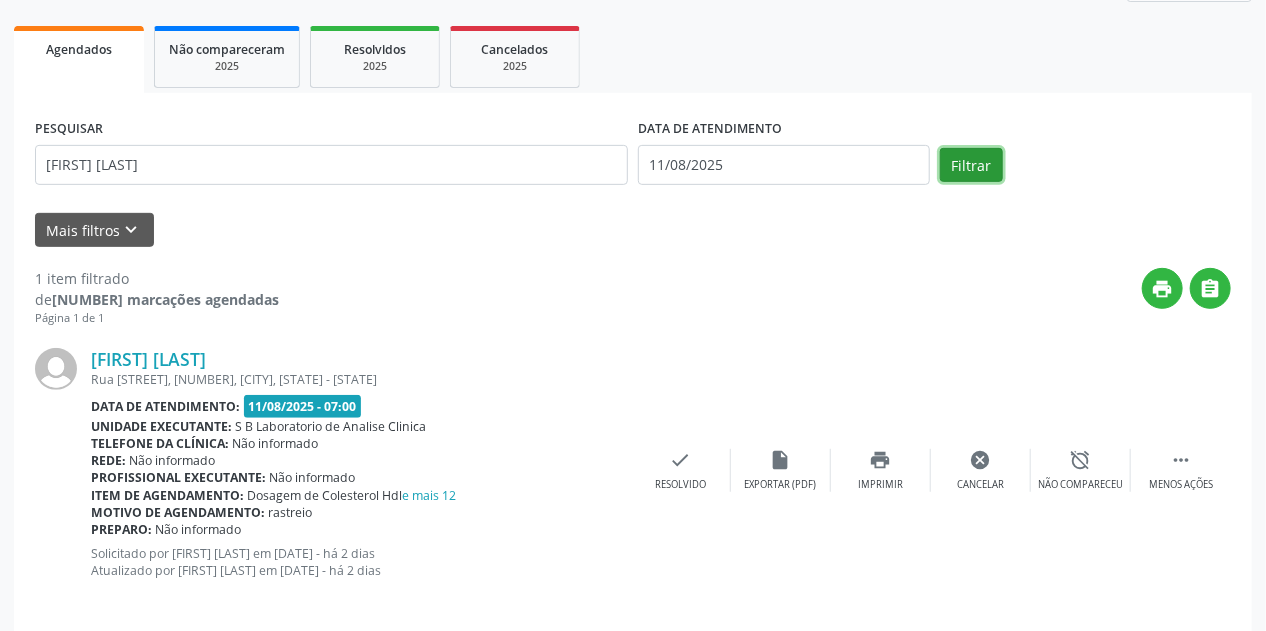 click on "Filtrar" at bounding box center [971, 165] 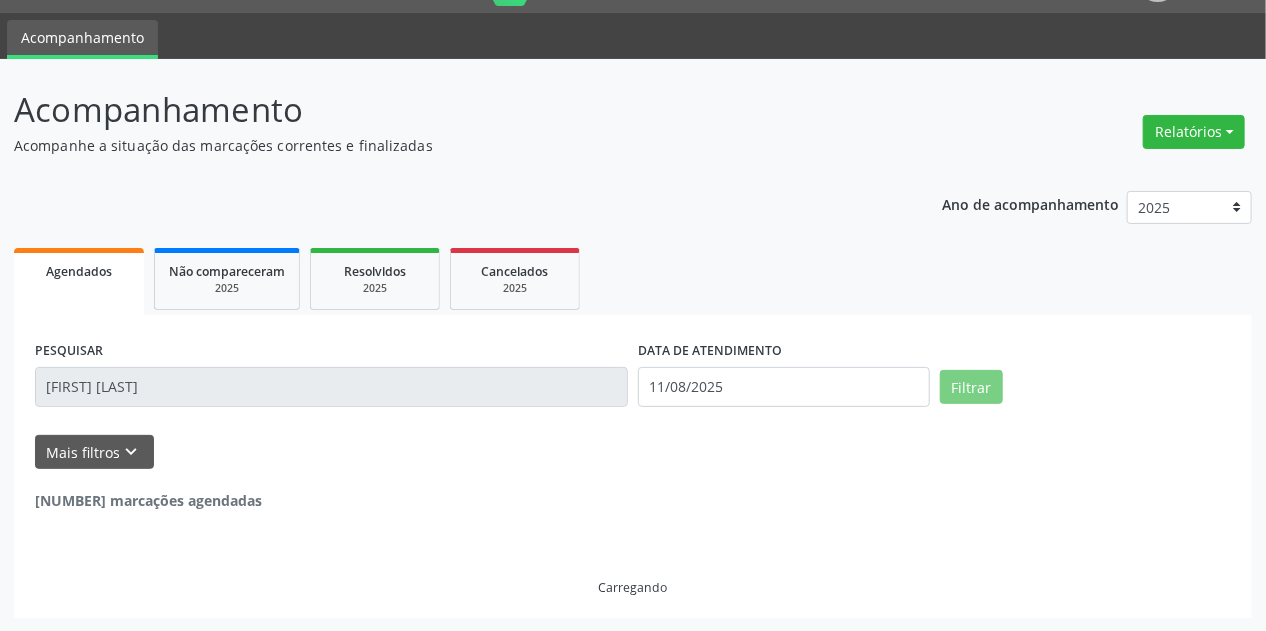 scroll, scrollTop: 273, scrollLeft: 0, axis: vertical 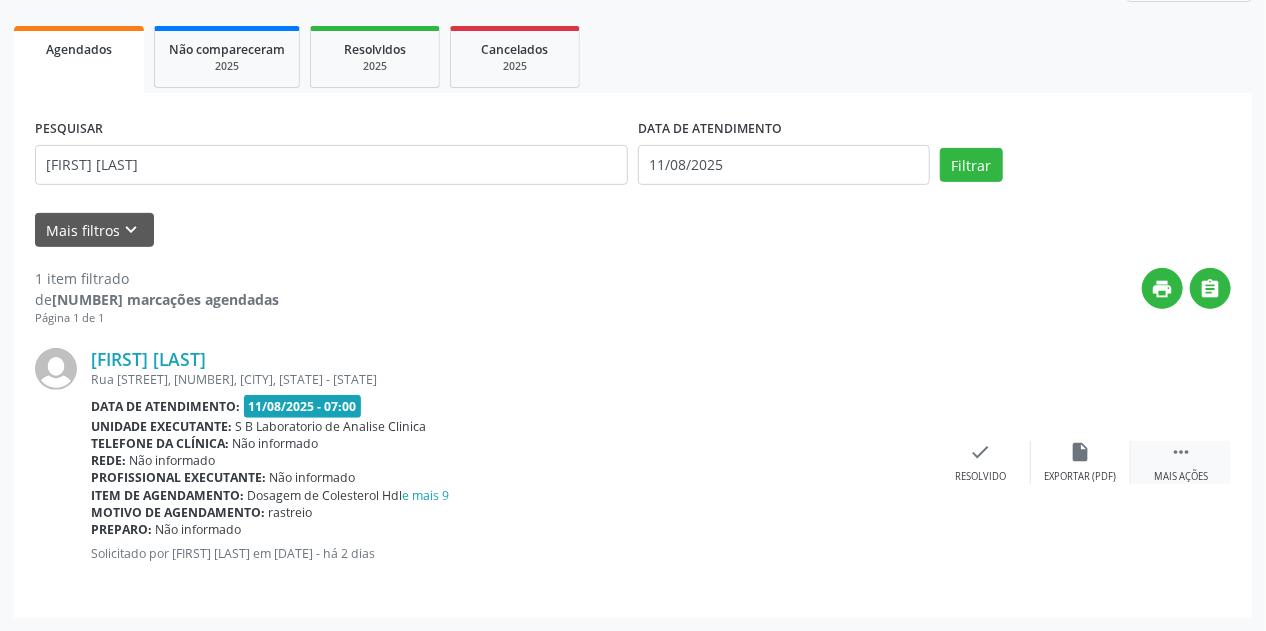 click on "" at bounding box center [1181, 452] 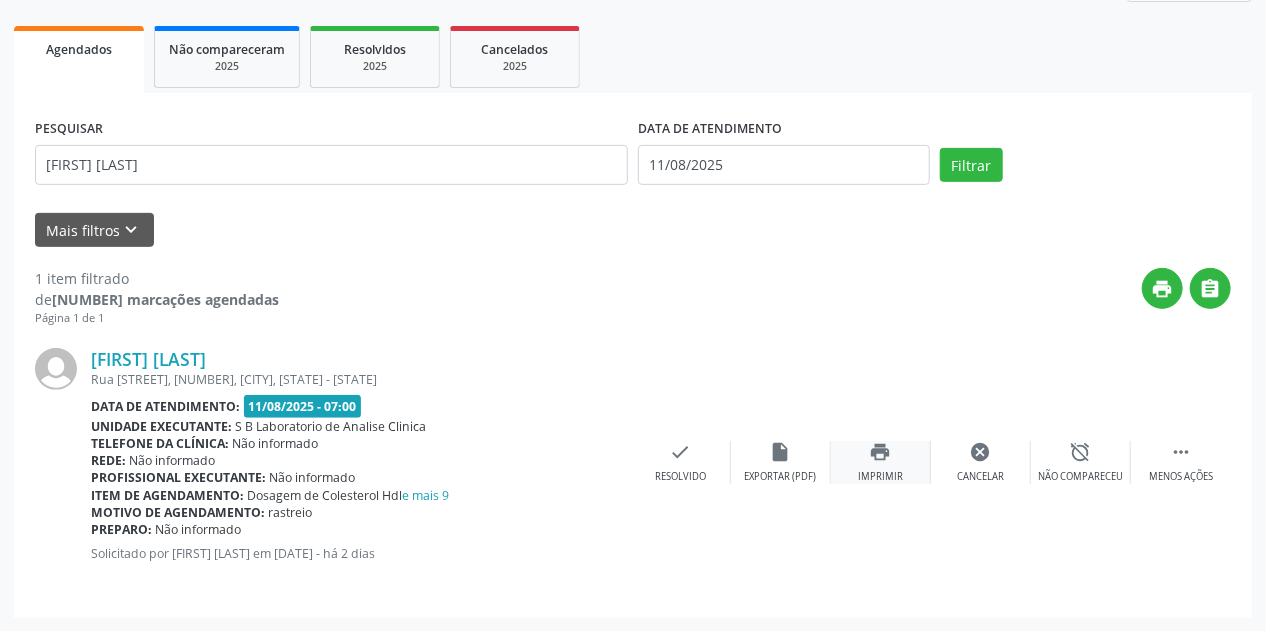 click on "print
Imprimir" at bounding box center [881, 462] 